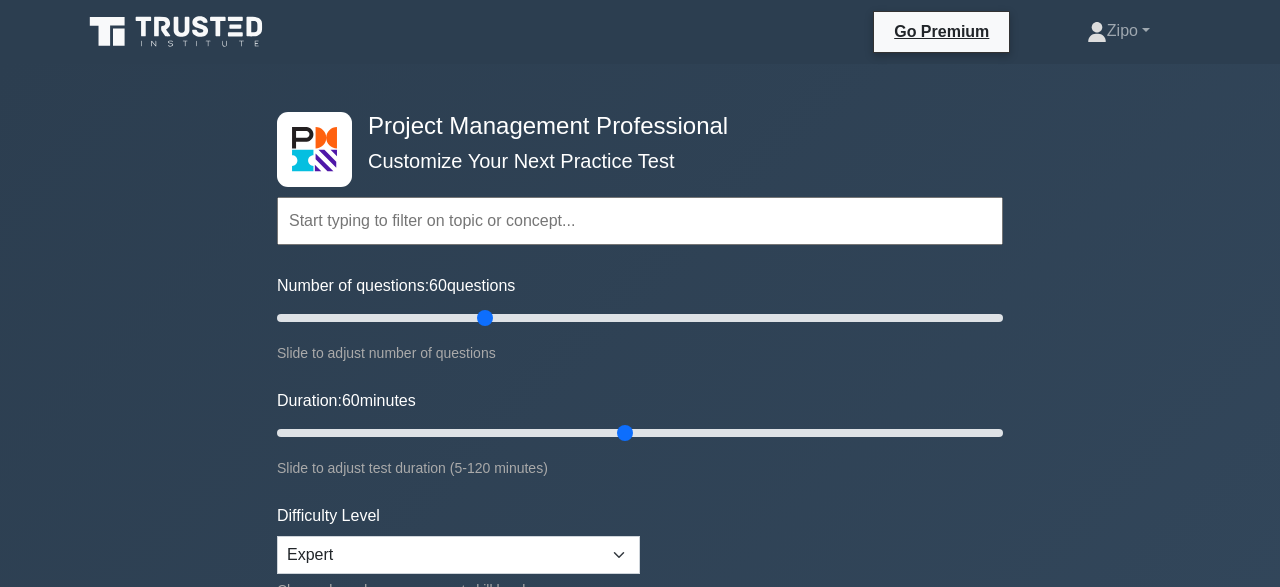 select on "expert" 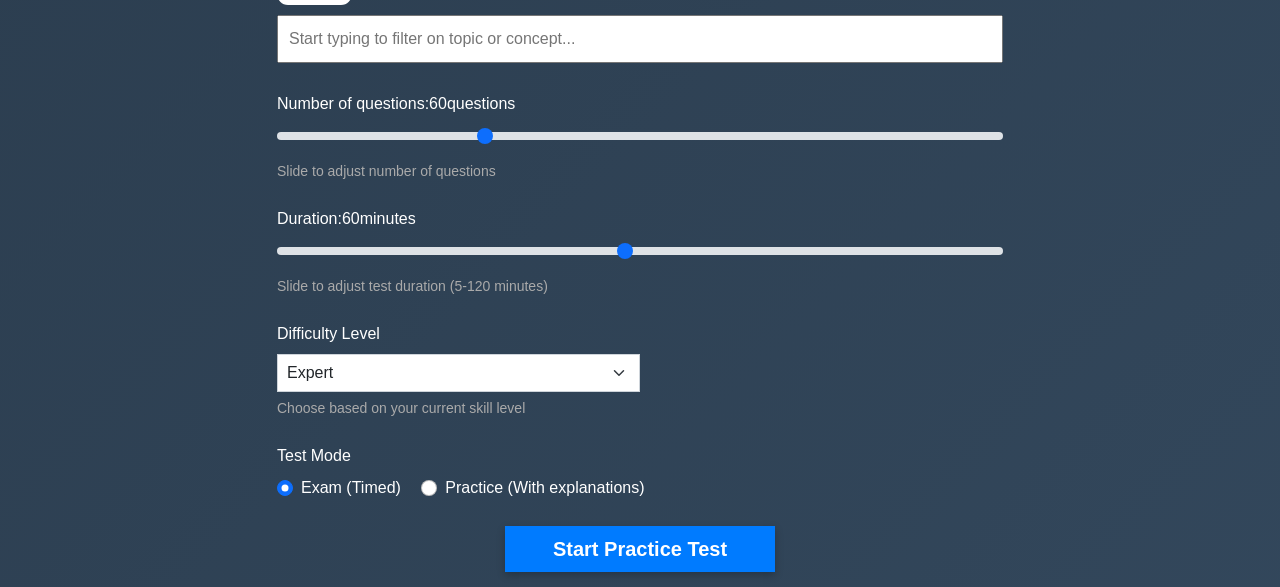 scroll, scrollTop: 337, scrollLeft: 0, axis: vertical 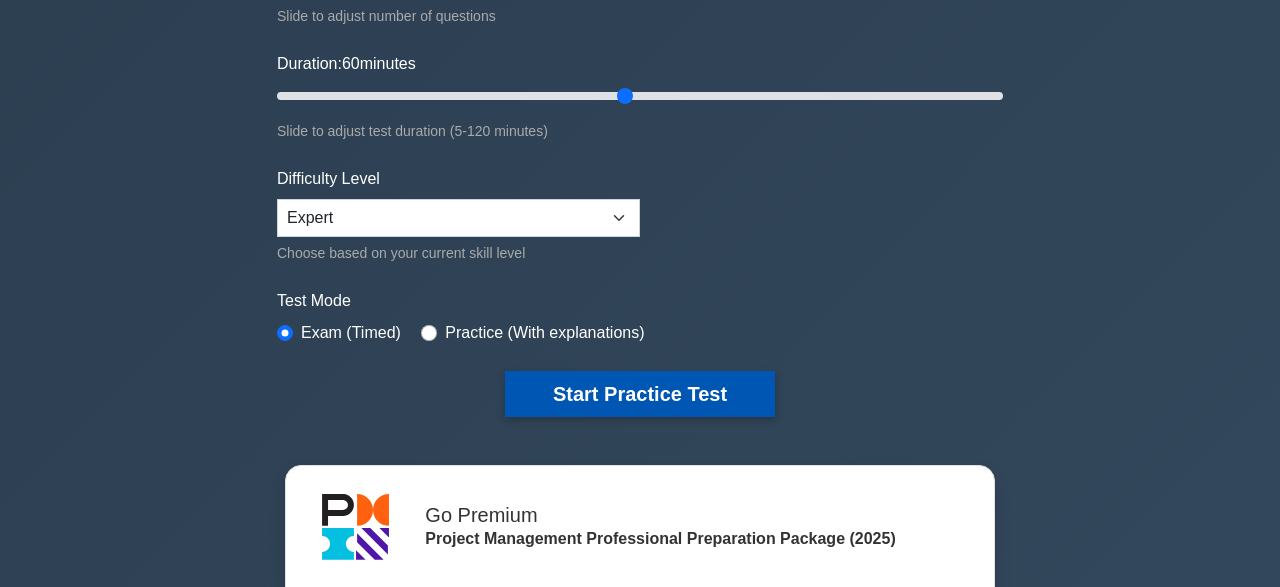 click on "Start Practice Test" at bounding box center (640, 394) 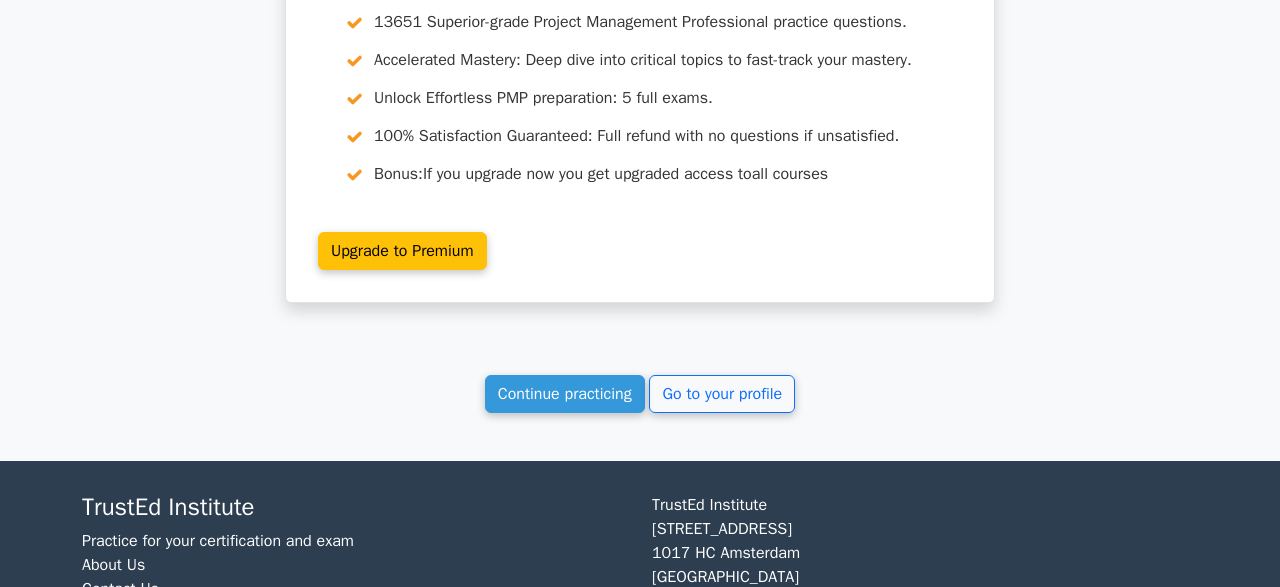 scroll, scrollTop: 1864, scrollLeft: 0, axis: vertical 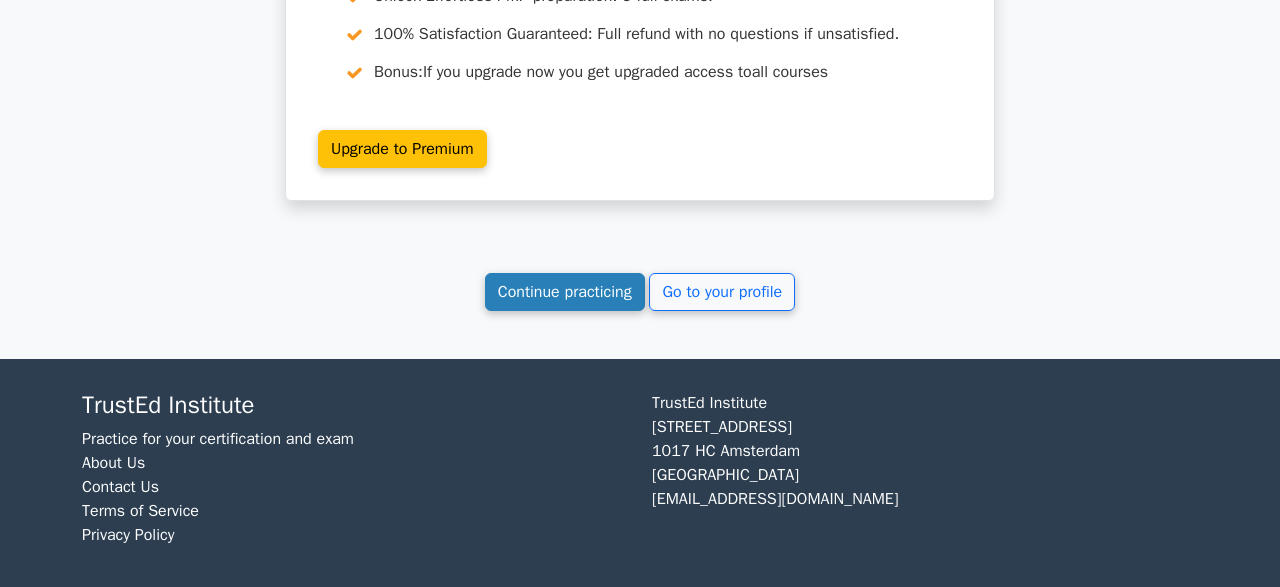 click on "Continue practicing" at bounding box center [565, 292] 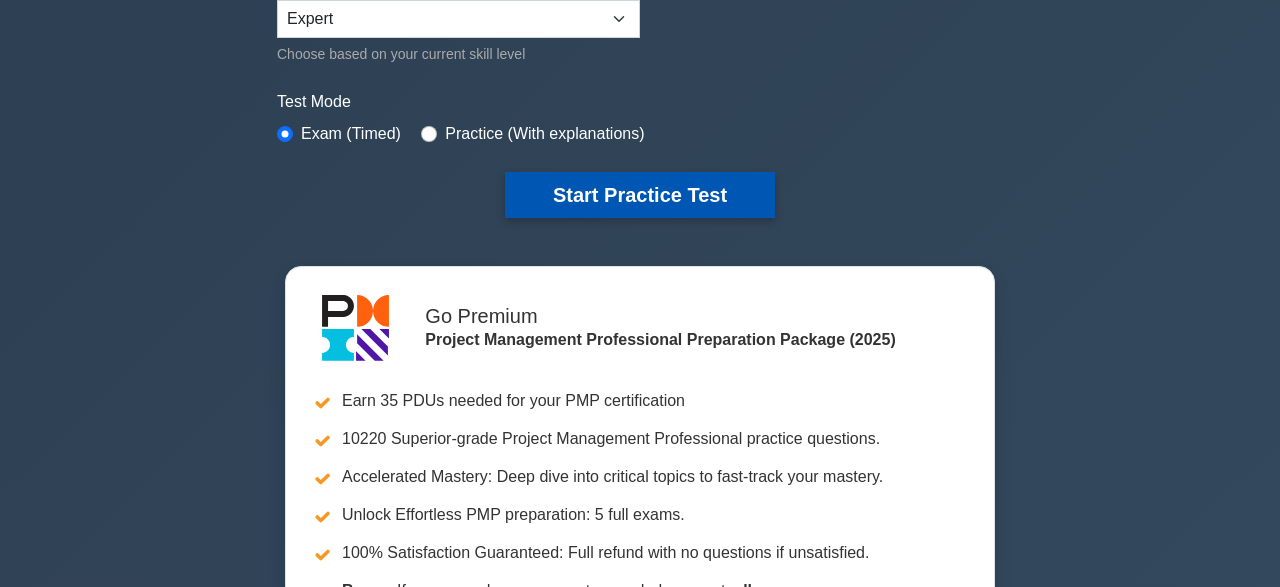 scroll, scrollTop: 536, scrollLeft: 0, axis: vertical 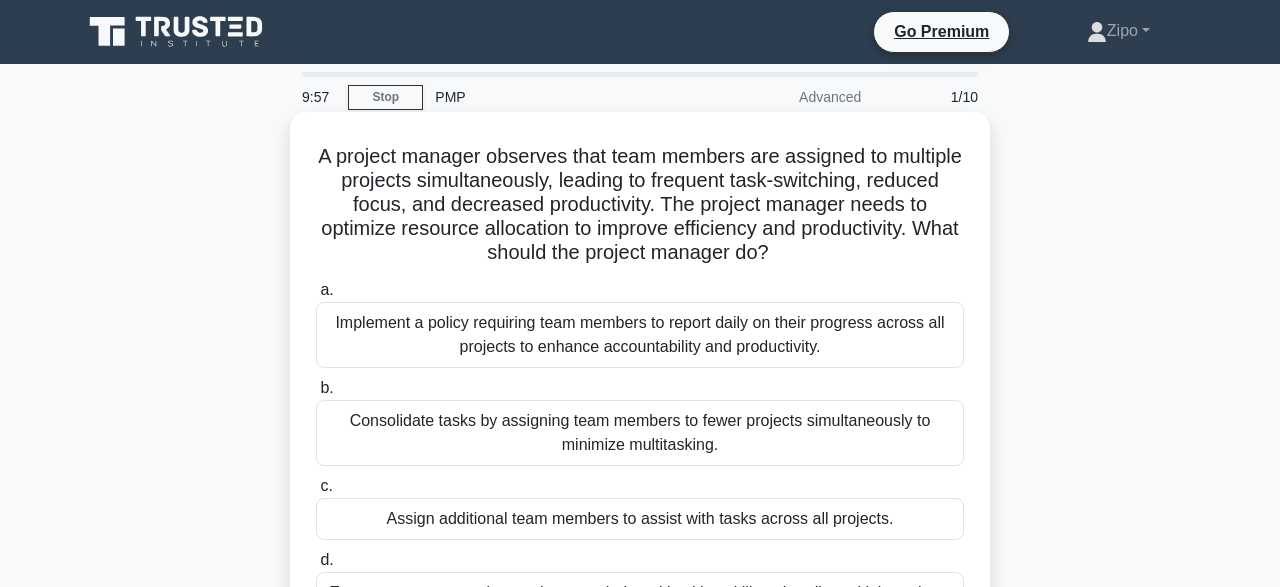 click on "A project manager observes that team members are assigned to multiple projects simultaneously, leading to frequent task-switching, reduced focus, and decreased productivity. The project manager needs to optimize resource allocation to improve efficiency and productivity. What should the project manager do?
.spinner_0XTQ{transform-origin:center;animation:spinner_y6GP .75s linear infinite}@keyframes spinner_y6GP{100%{transform:rotate(360deg)}}" at bounding box center [640, 205] 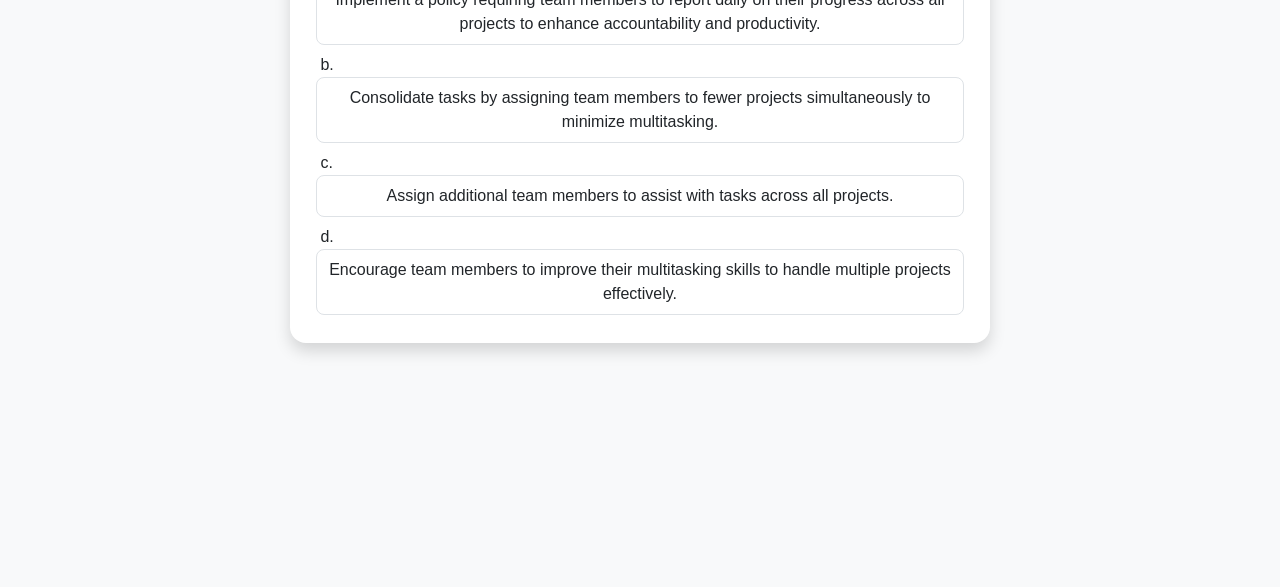 scroll, scrollTop: 493, scrollLeft: 0, axis: vertical 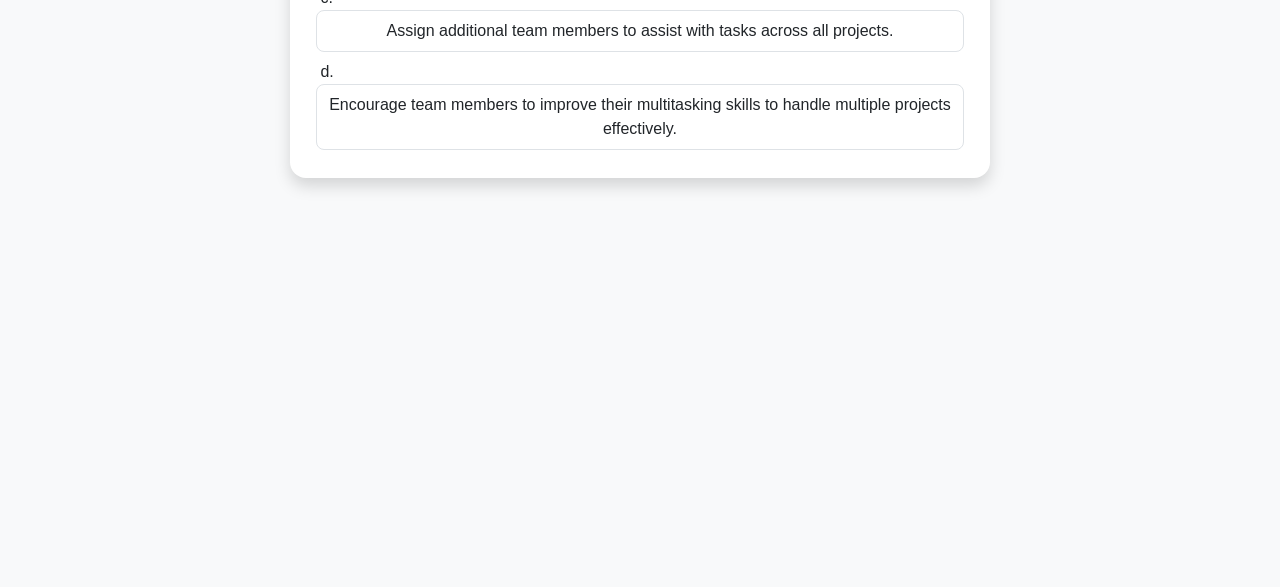 drag, startPoint x: 320, startPoint y: 156, endPoint x: 769, endPoint y: 250, distance: 458.73413 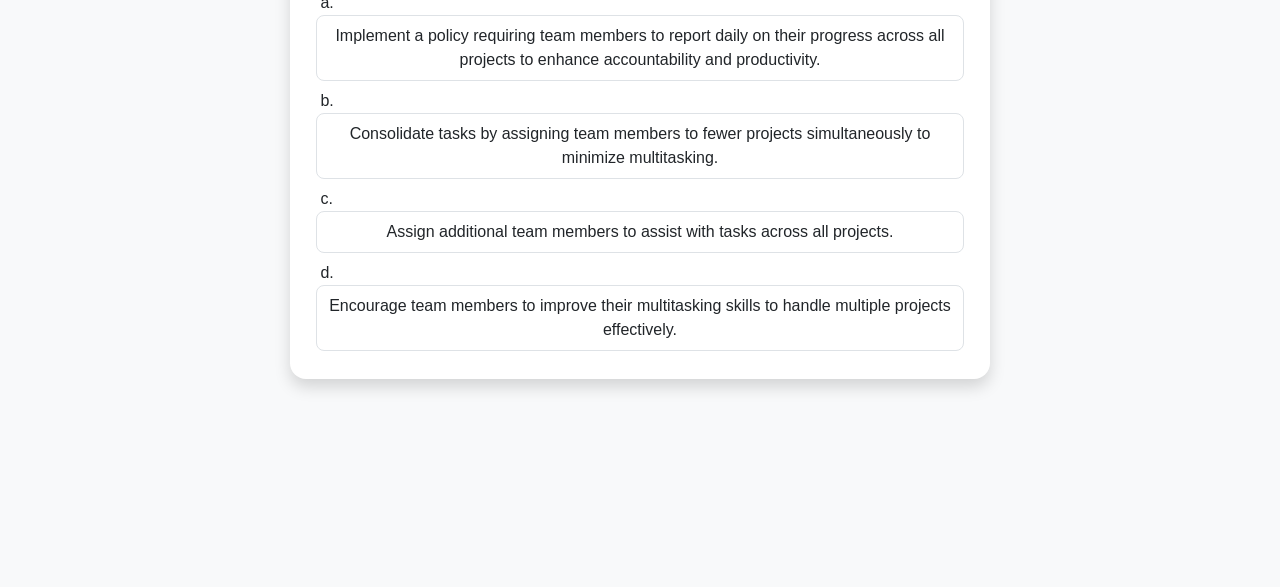 scroll, scrollTop: 264, scrollLeft: 0, axis: vertical 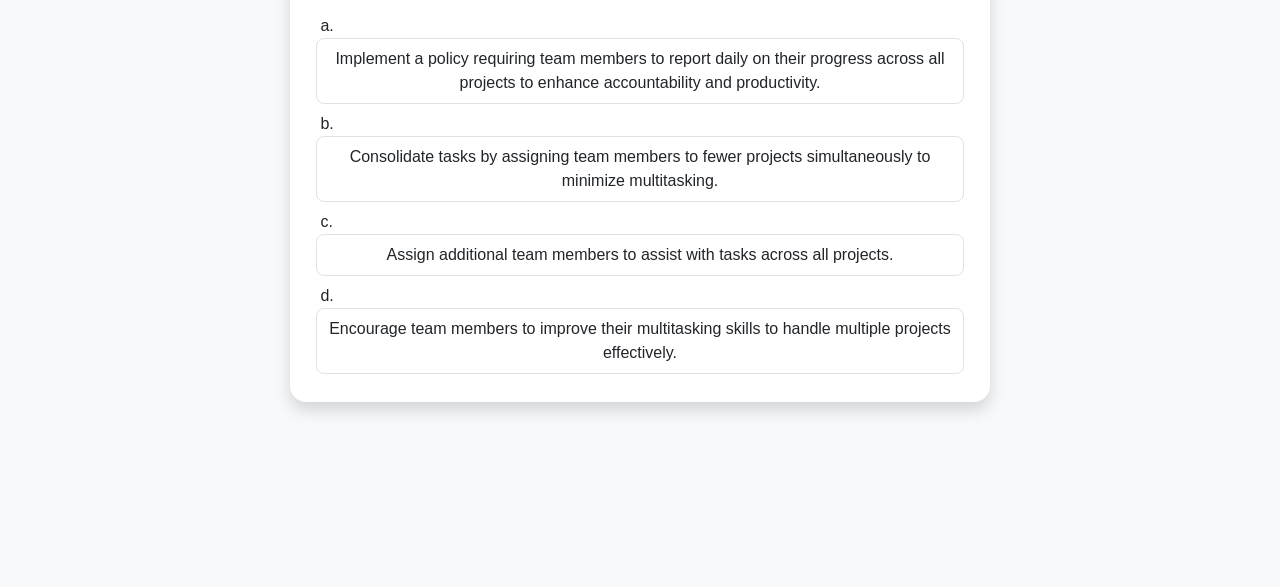 click on "Consolidate tasks by assigning team members to fewer projects simultaneously to minimize multitasking." at bounding box center (640, 169) 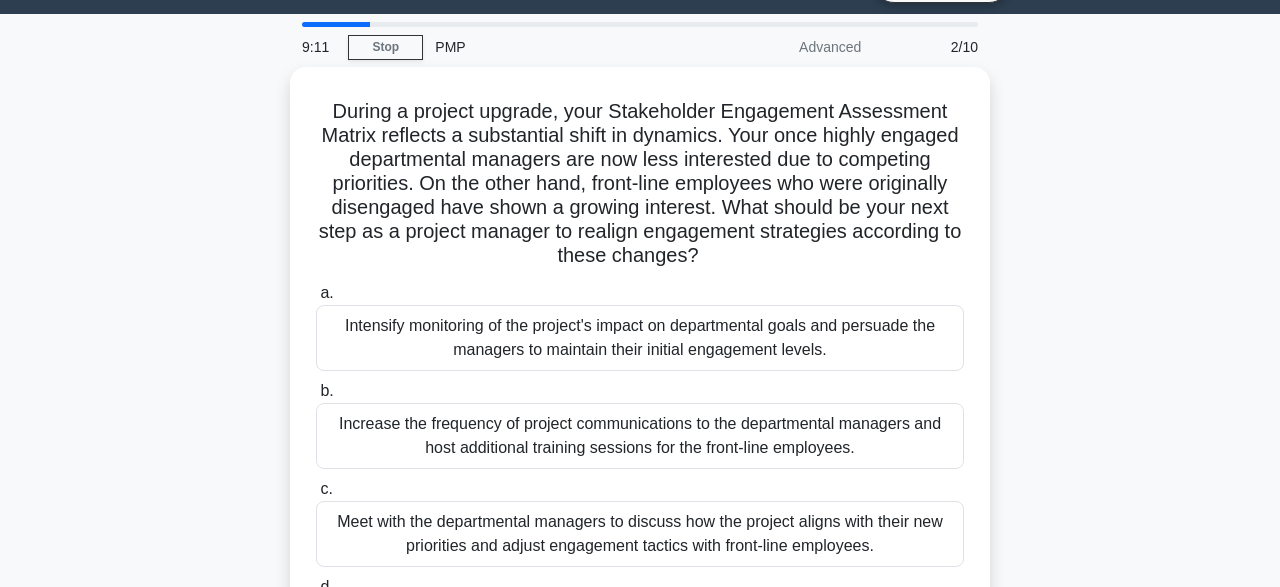 scroll, scrollTop: 52, scrollLeft: 0, axis: vertical 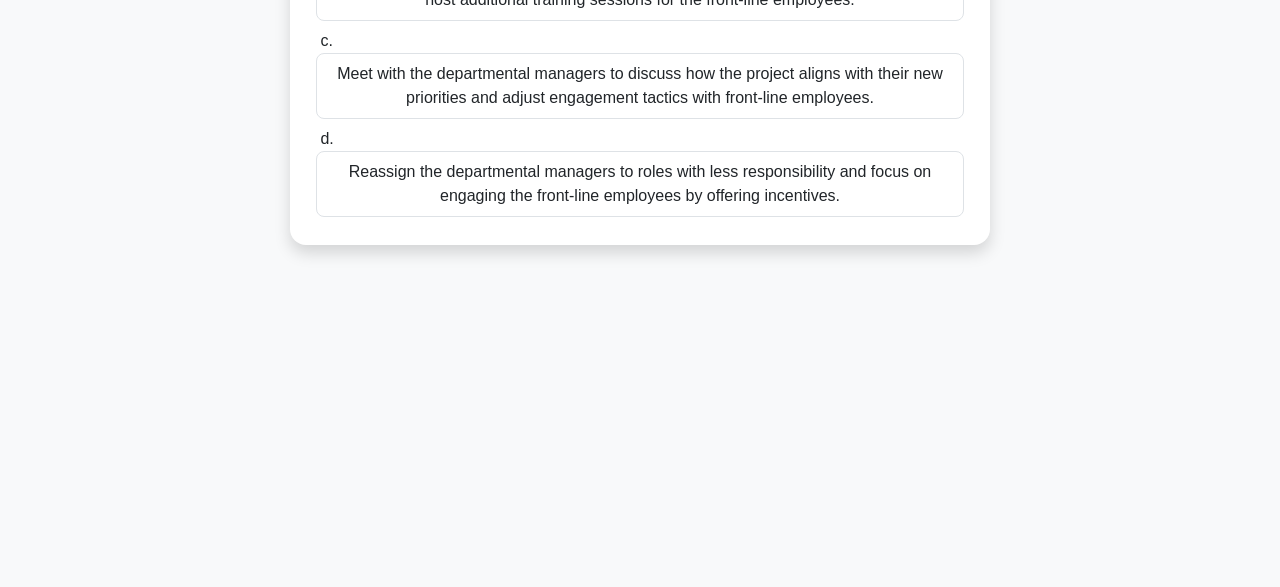 drag, startPoint x: 339, startPoint y: 102, endPoint x: 976, endPoint y: 231, distance: 649.9308 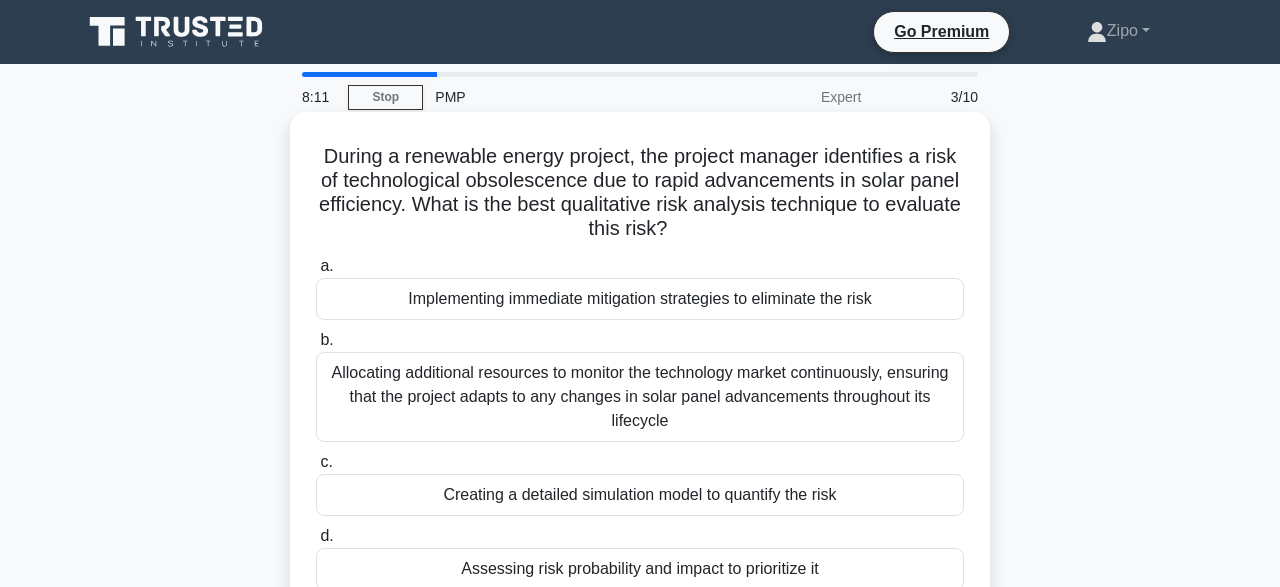 scroll, scrollTop: 0, scrollLeft: 0, axis: both 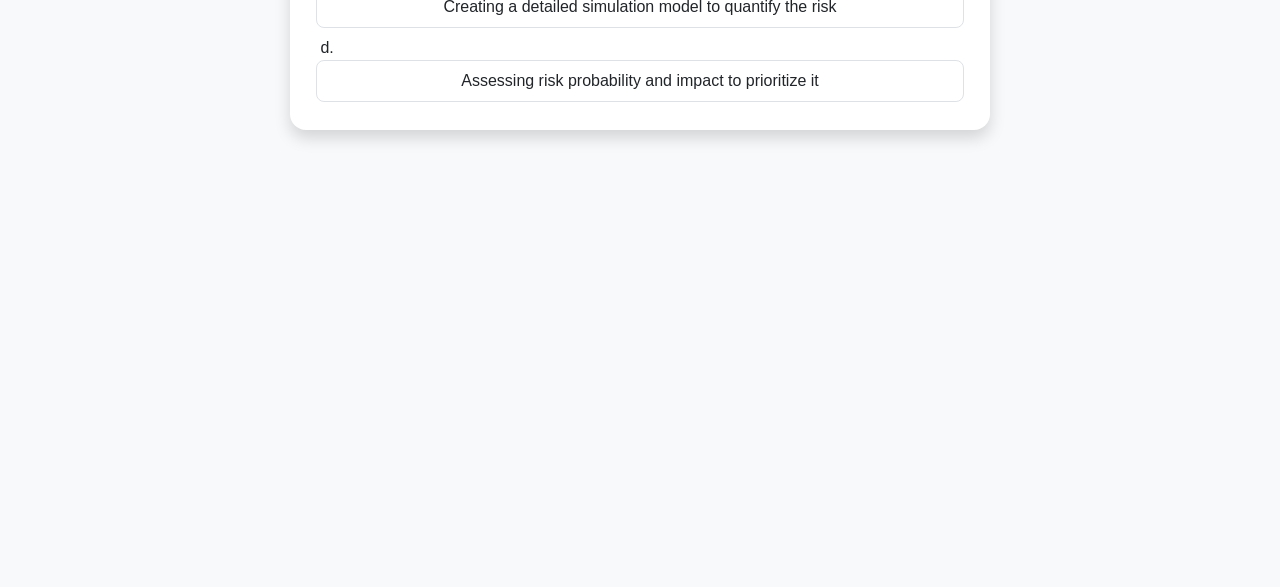 drag, startPoint x: 327, startPoint y: 161, endPoint x: 835, endPoint y: 315, distance: 530.8295 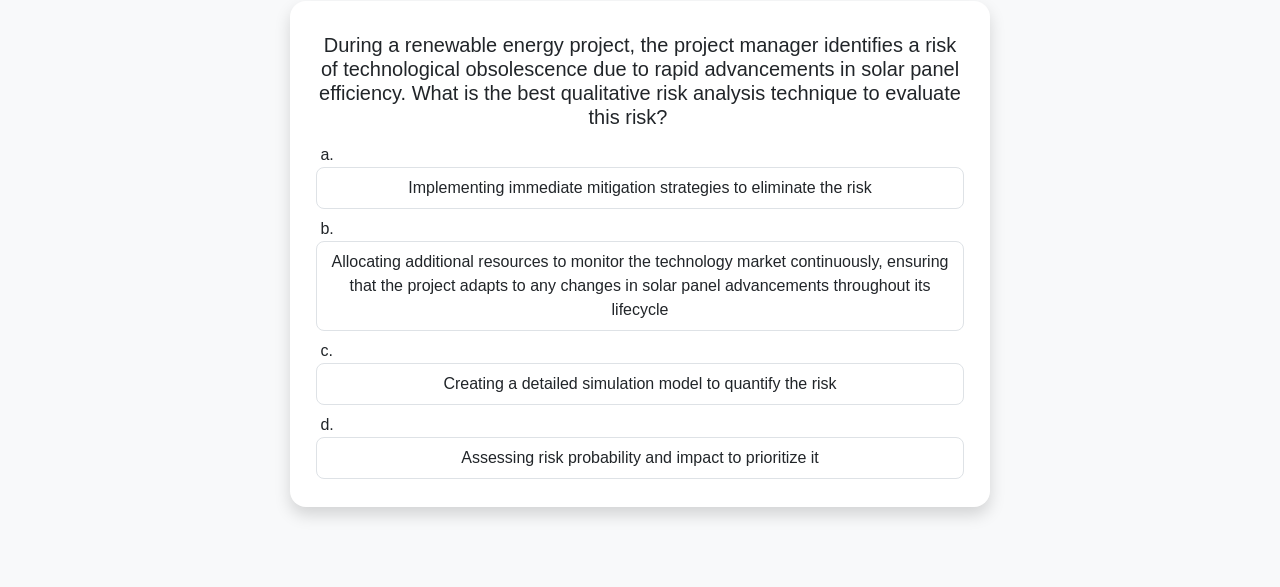 scroll, scrollTop: 121, scrollLeft: 0, axis: vertical 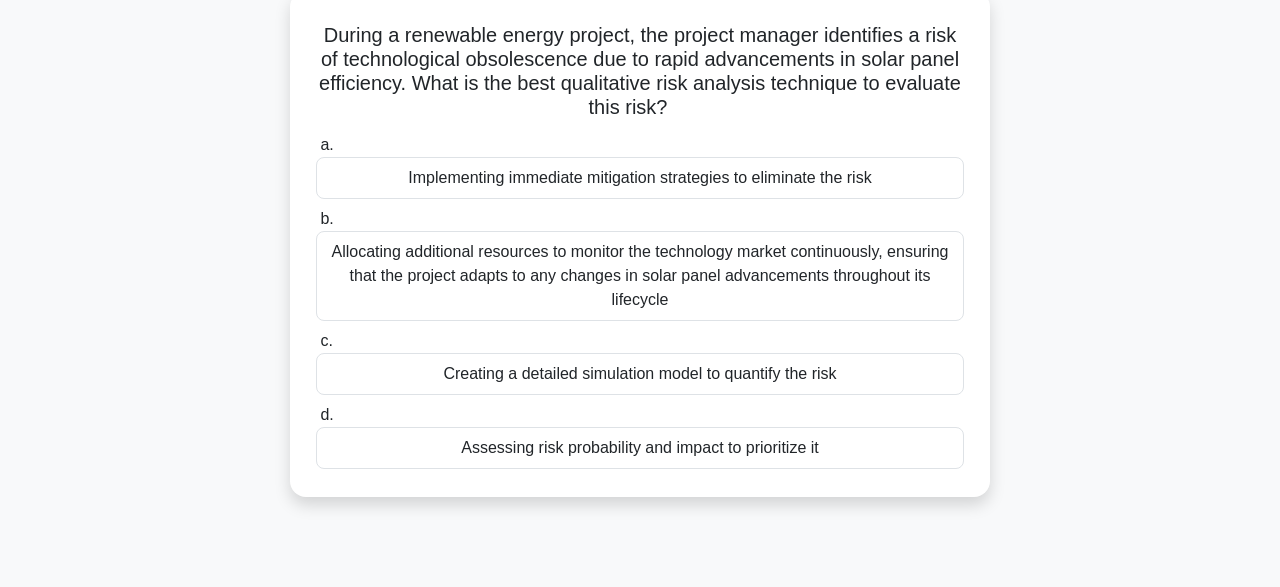 click on "Assessing risk probability and impact to prioritize it" at bounding box center [640, 448] 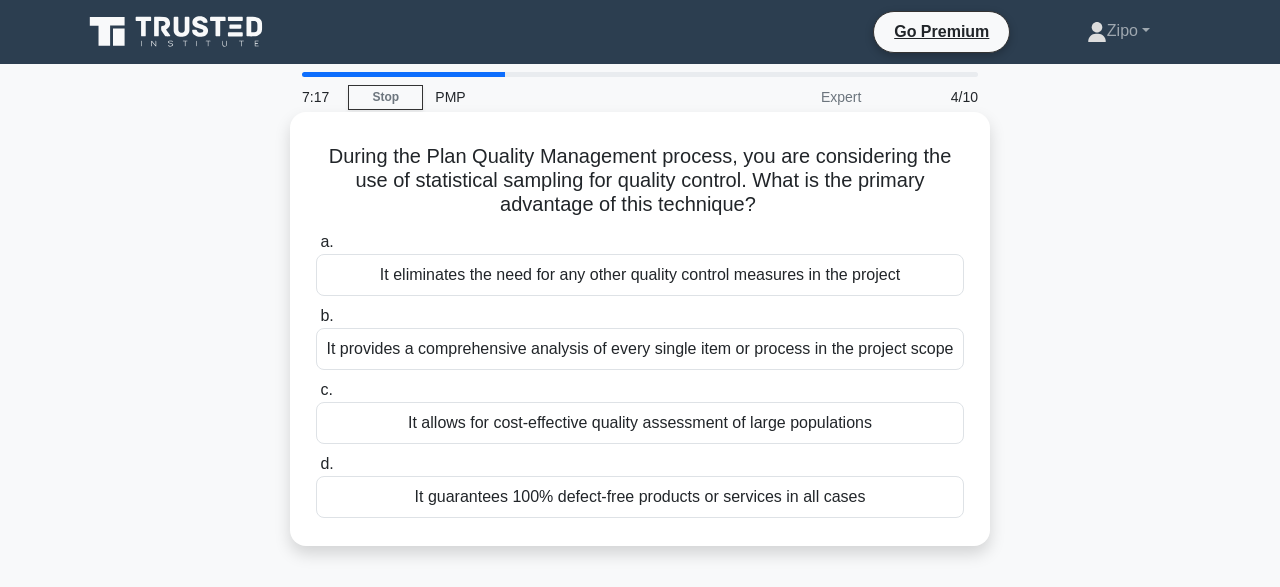 scroll, scrollTop: 0, scrollLeft: 0, axis: both 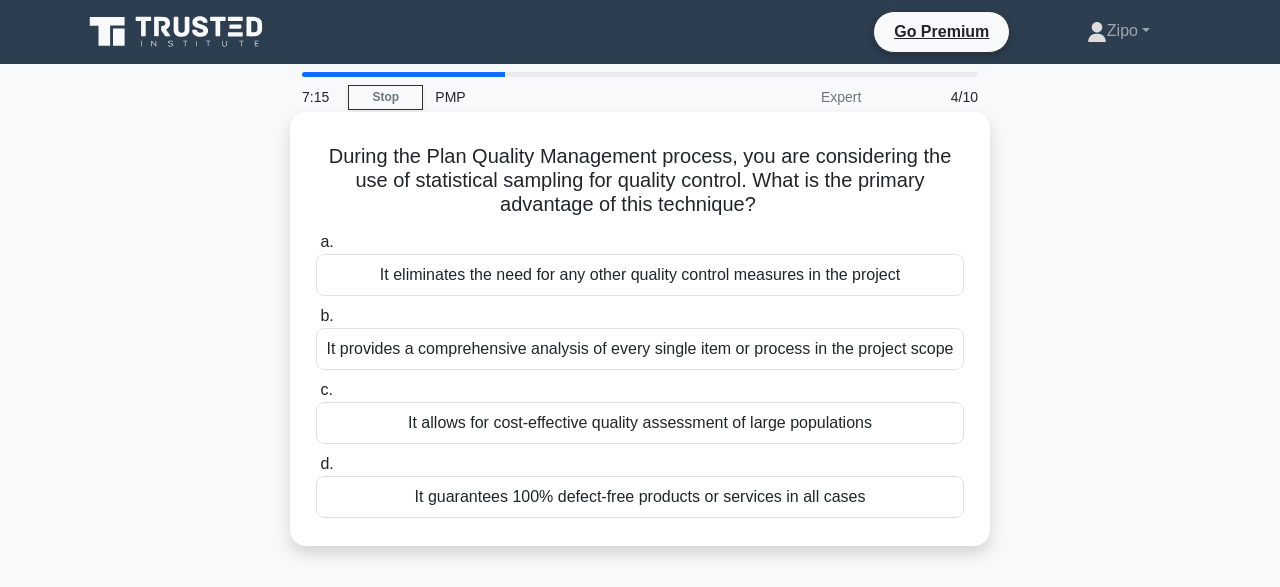 drag, startPoint x: 334, startPoint y: 154, endPoint x: 924, endPoint y: 536, distance: 702.8684 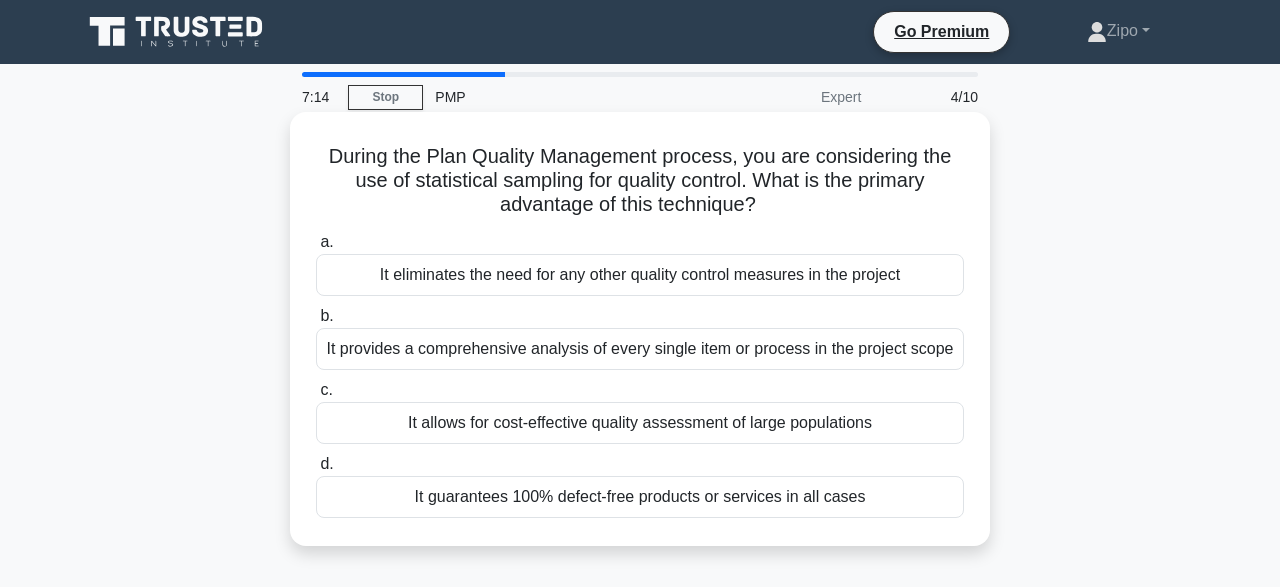 copy on "a.
It eliminates the need for any other quality control measures in the project
b.
It provides a comprehensive analysis of every single item or process in the project scope
c.
It allows for cost-effective quality assessment of large populations
d.
It guarantees 100% defect-free products or services in all cases" 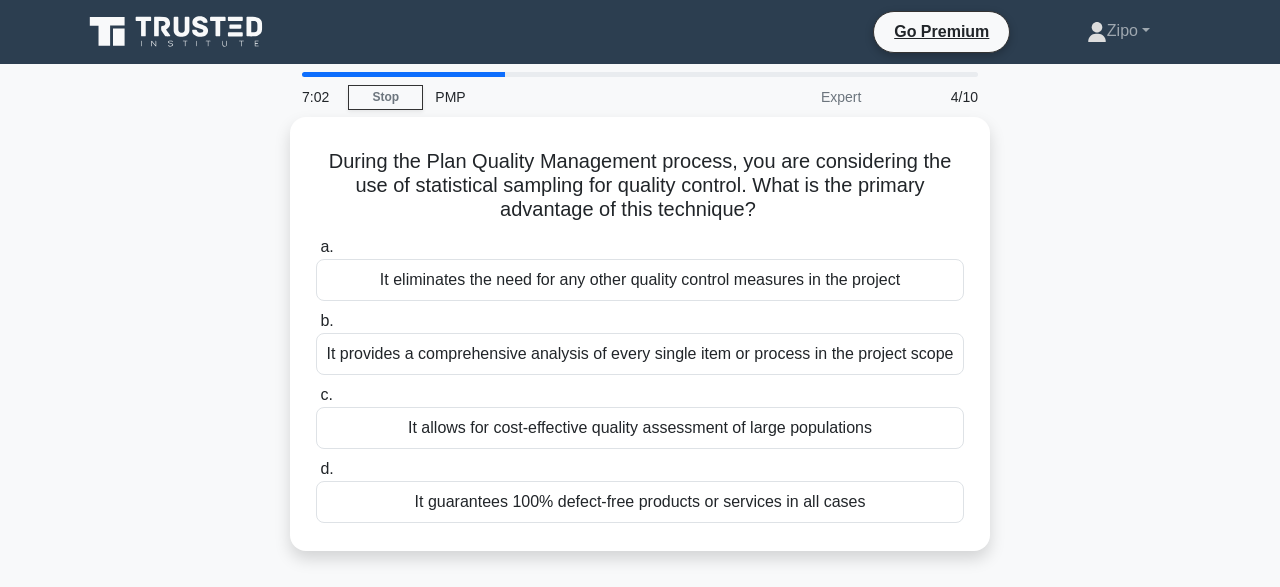 copy on "a.
It eliminates the need for any other quality control measures in the project
b.
It provides a comprehensive analysis of every single item or process in the project scope
c.
It allows for cost-effective quality assessment of large populations
d.
It guarantees 100% defect-free products or services in all cases" 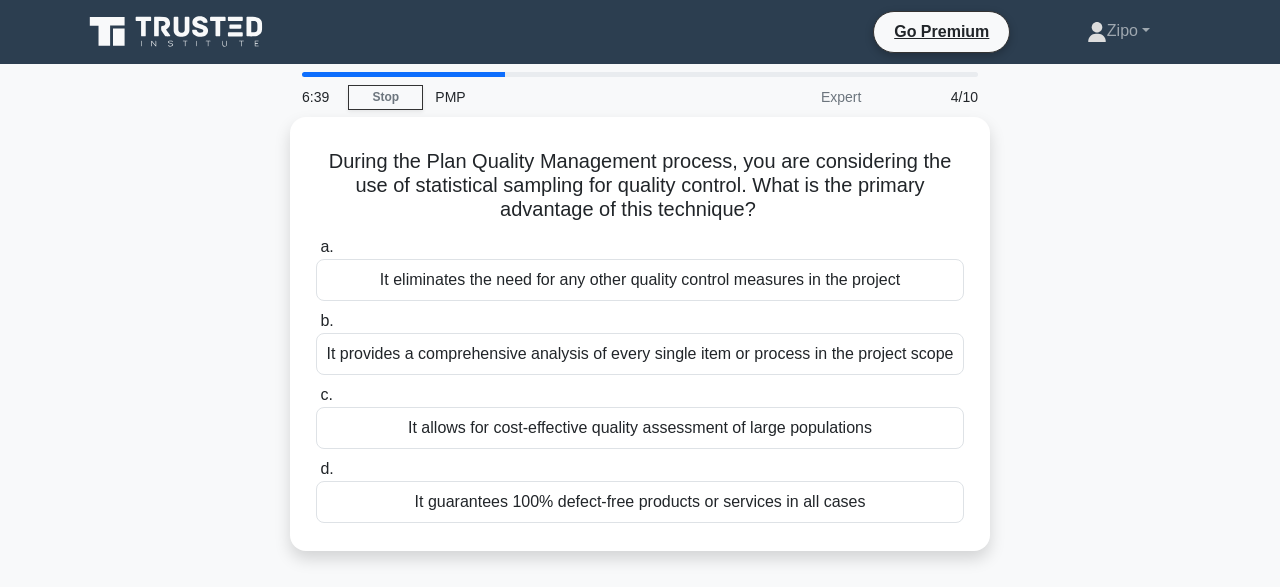 click on "During the Plan Quality Management process, you are considering the use of statistical sampling for quality control. What is the primary advantage of this technique?
.spinner_0XTQ{transform-origin:center;animation:spinner_y6GP .75s linear infinite}@keyframes spinner_y6GP{100%{transform:rotate(360deg)}}
a.
It eliminates the need for any other quality control measures in the project
b. c. d." at bounding box center [640, 346] 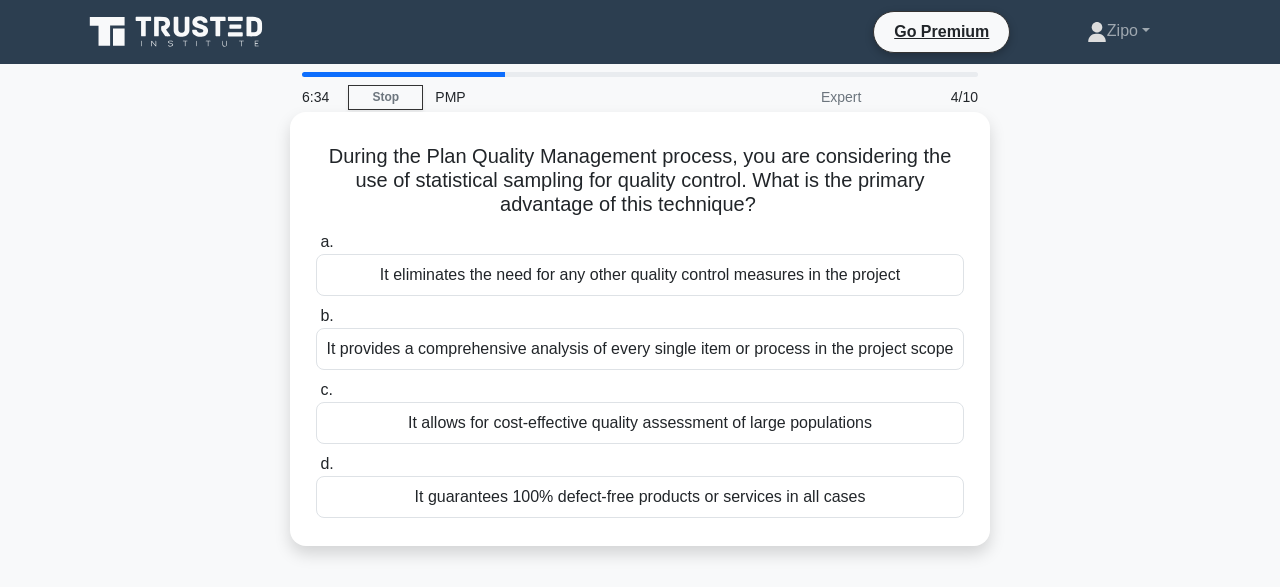 click on "It allows for cost-effective quality assessment of large populations" at bounding box center [640, 423] 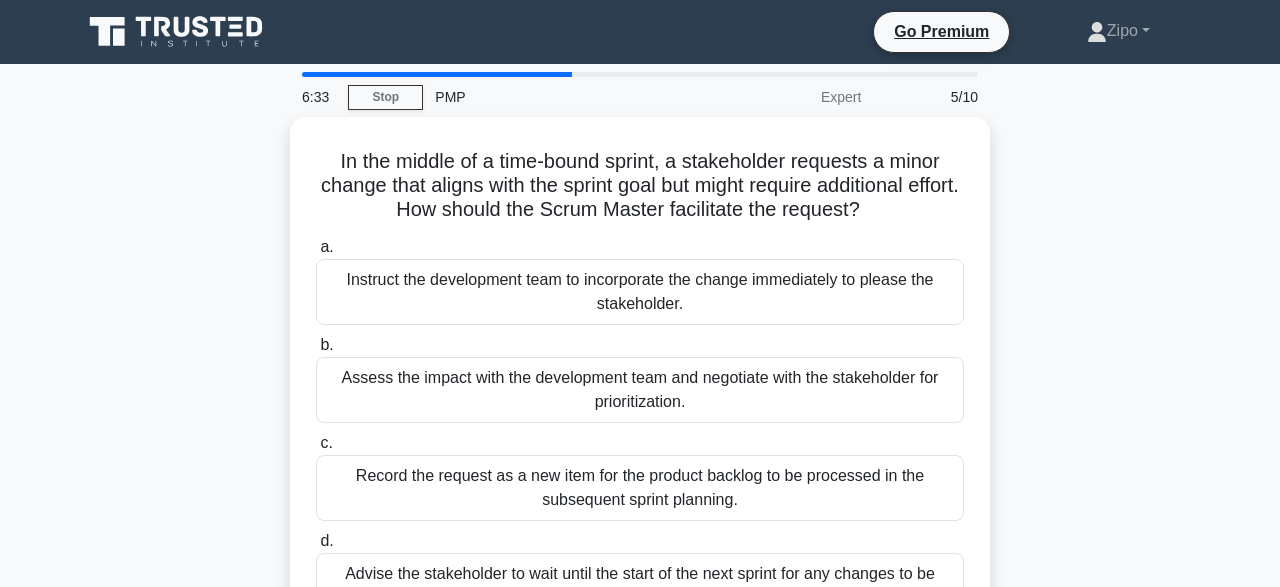 scroll, scrollTop: 74, scrollLeft: 0, axis: vertical 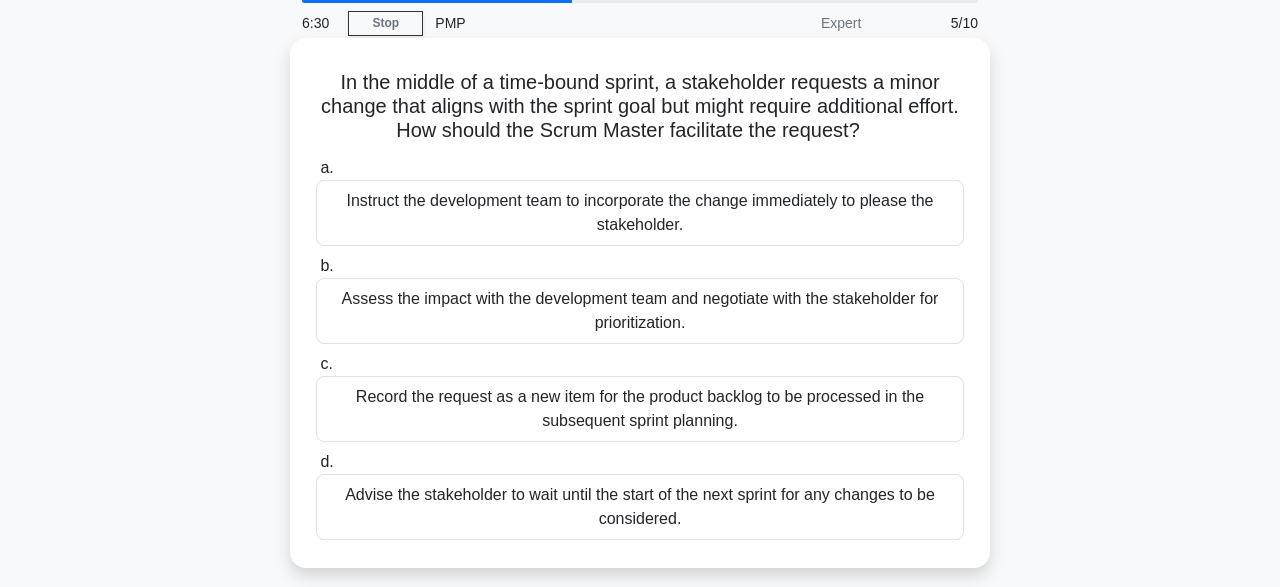 drag, startPoint x: 336, startPoint y: 83, endPoint x: 847, endPoint y: 533, distance: 680.8972 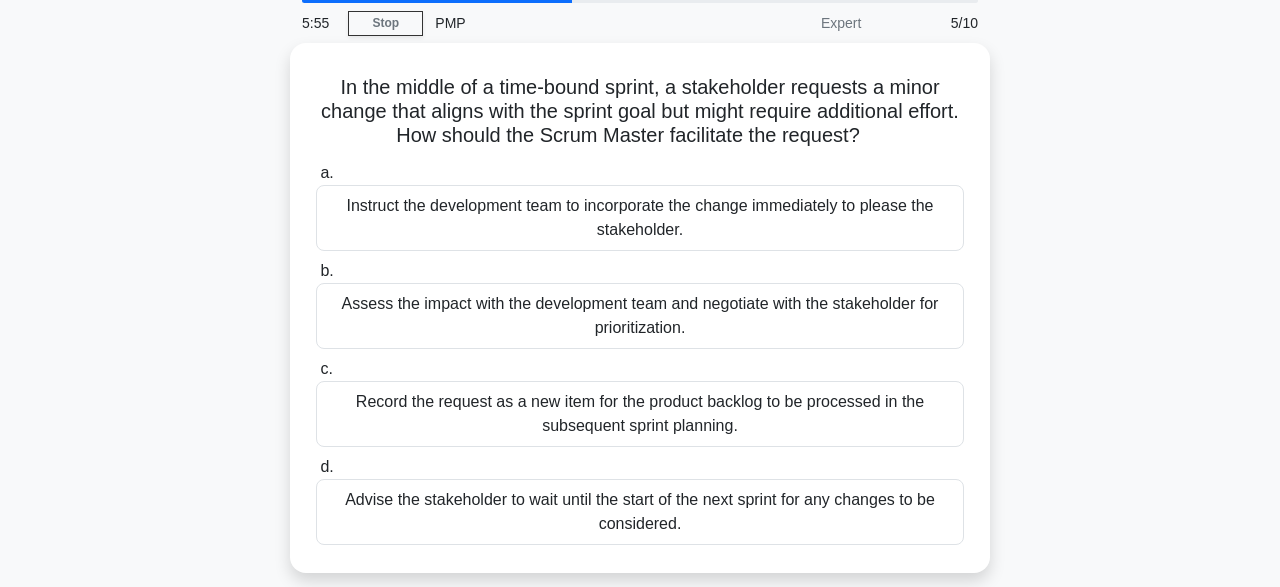 click on "In the middle of a time-bound sprint, a stakeholder requests a minor change that aligns with the sprint goal but might require additional effort. How should the Scrum Master facilitate the request?
.spinner_0XTQ{transform-origin:center;animation:spinner_y6GP .75s linear infinite}@keyframes spinner_y6GP{100%{transform:rotate(360deg)}}
a.
b." at bounding box center (640, 320) 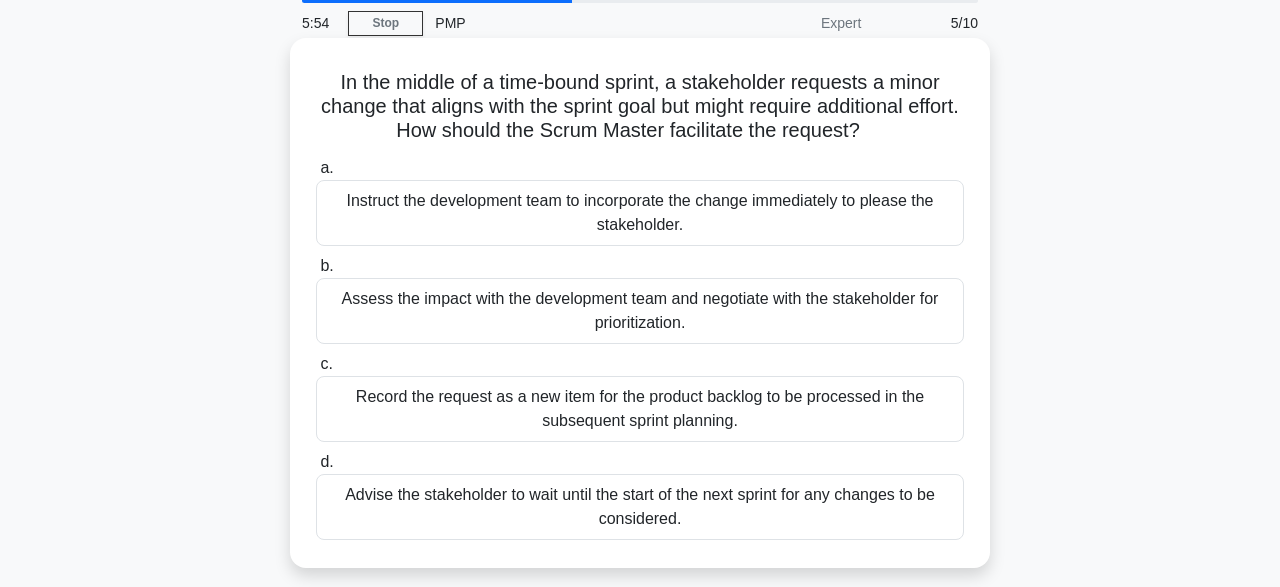 click on "Assess the impact with the development team and negotiate with the stakeholder for prioritization." at bounding box center (640, 311) 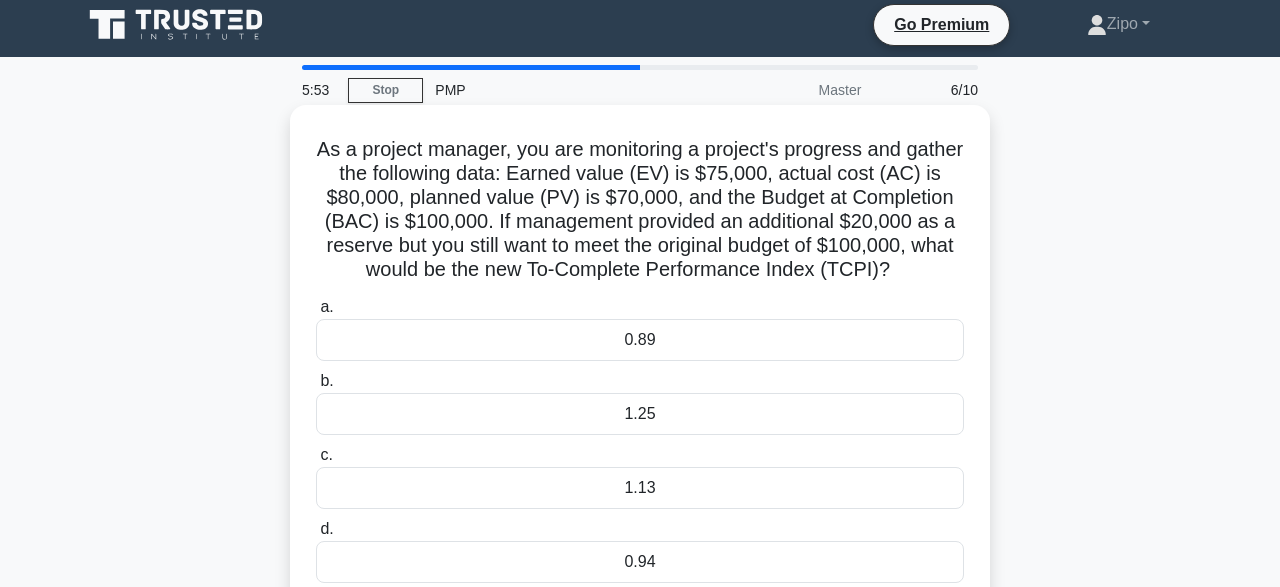 scroll, scrollTop: 0, scrollLeft: 0, axis: both 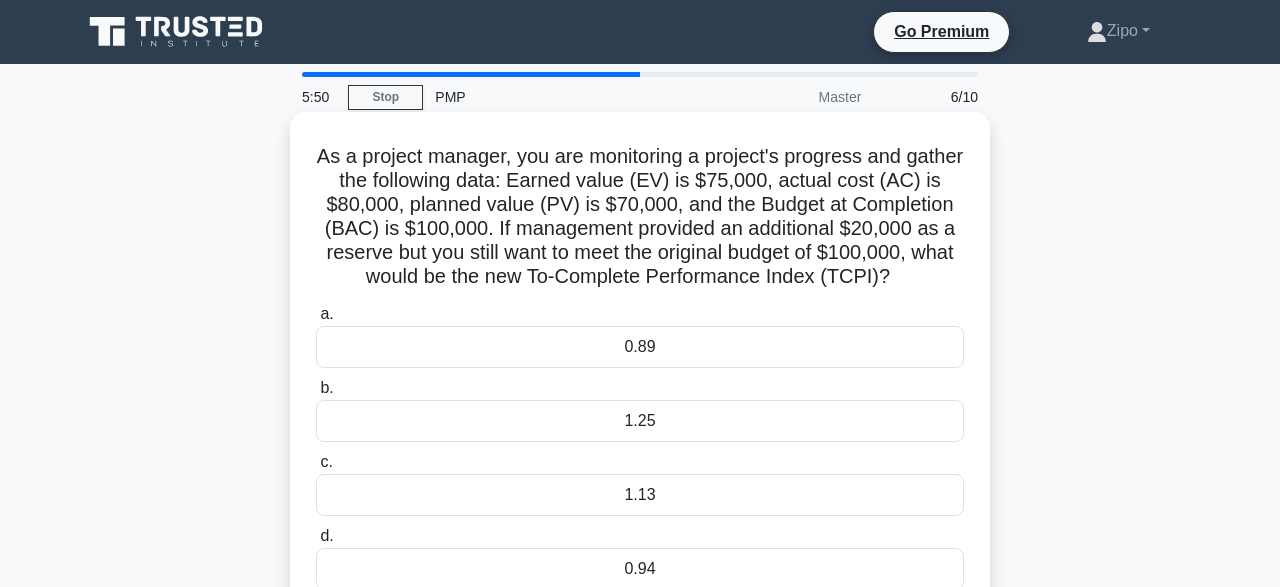 drag, startPoint x: 315, startPoint y: 153, endPoint x: 875, endPoint y: 567, distance: 696.41656 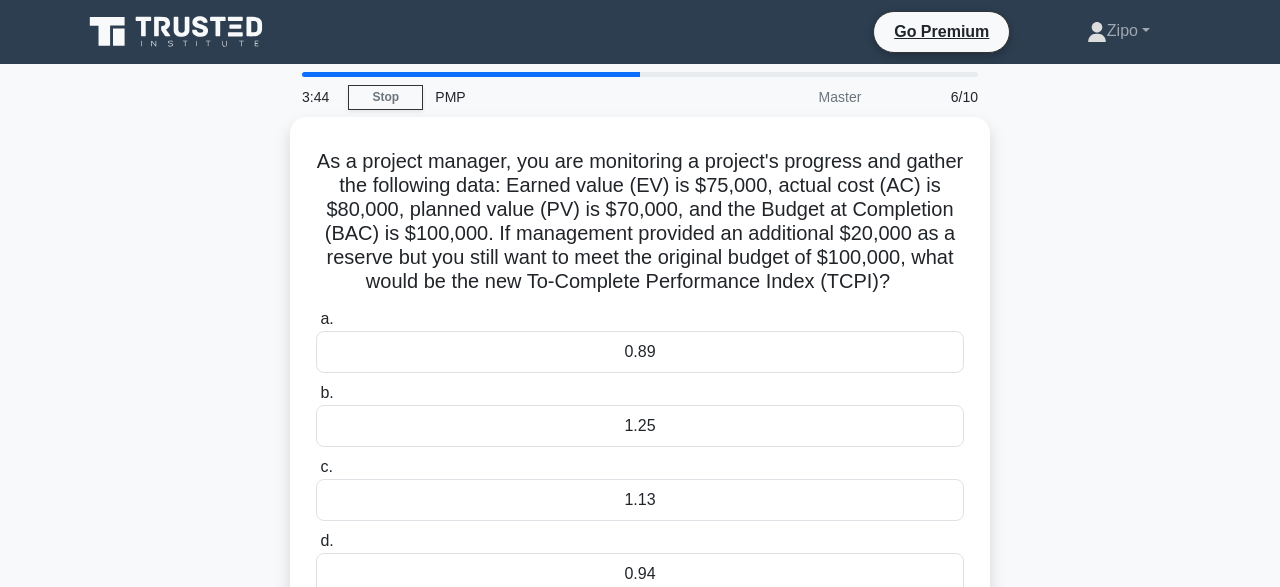 click on "As a project manager, you are monitoring a project's progress and gather the following data: Earned value (EV) is $75,000, actual cost (AC) is $80,000, planned value (PV) is $70,000, and the Budget at Completion (BAC) is $100,000. If management provided an additional $20,000 as a reserve but you still want to meet the original budget of $100,000, what would be the new To-Complete Performance Index (TCPI)?
.spinner_0XTQ{transform-origin:center;animation:spinner_y6GP .75s linear infinite}@keyframes spinner_y6GP{100%{transform:rotate(360deg)}}
a." at bounding box center [640, 382] 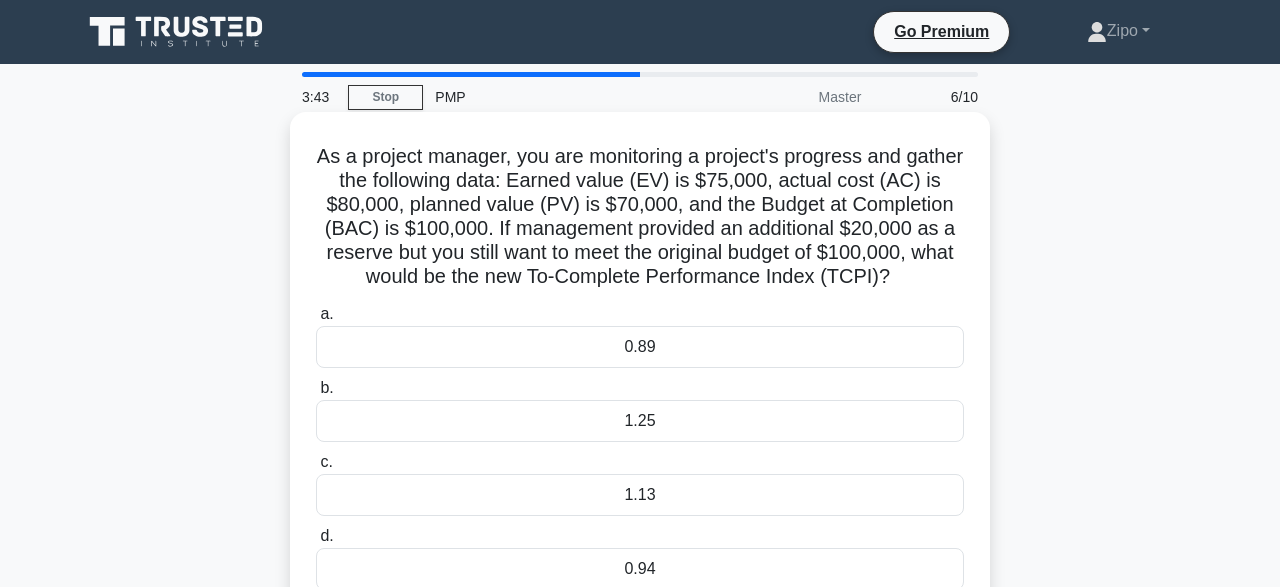 click on "1.13" at bounding box center [640, 495] 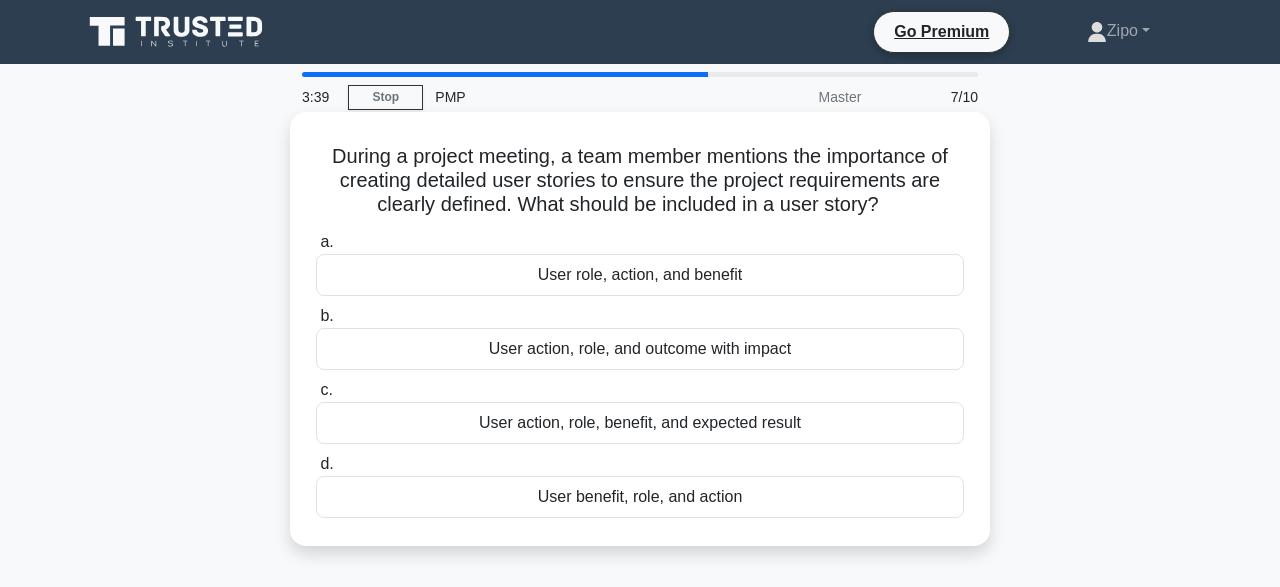 drag, startPoint x: 331, startPoint y: 161, endPoint x: 809, endPoint y: 527, distance: 602.0299 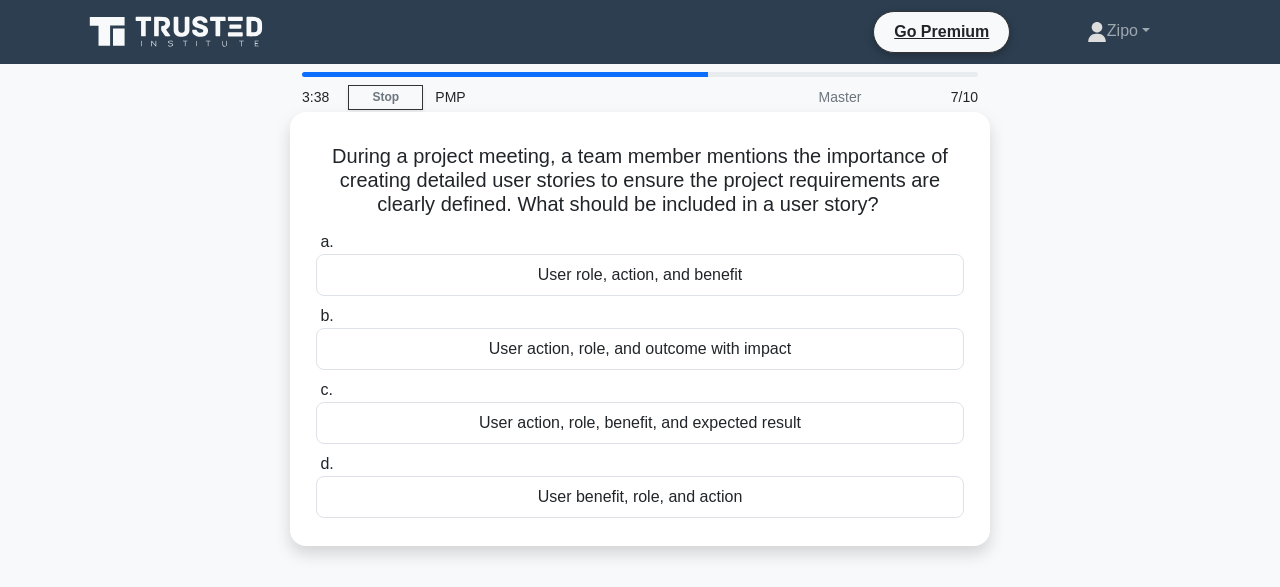 copy on "a.
User role, action, and benefit
b.
User action, role, and outcome with impact
c.
User action, role, benefit, and expected result
d.
User benefit, role, and action" 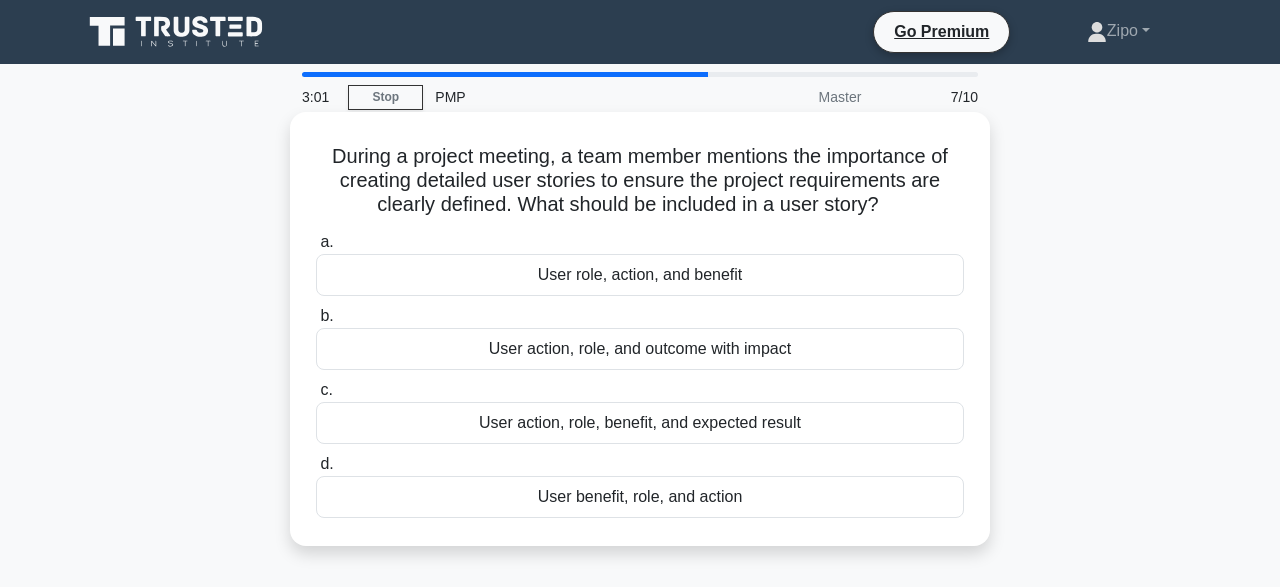 click on "User role, action, and benefit" at bounding box center [640, 275] 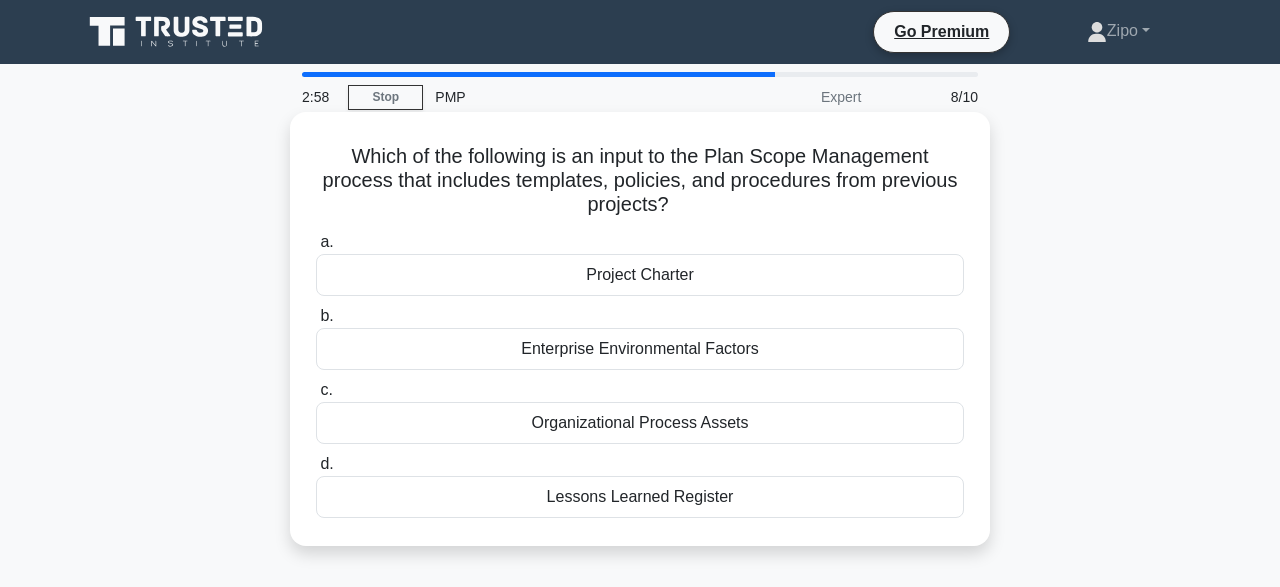 drag, startPoint x: 356, startPoint y: 149, endPoint x: 735, endPoint y: 521, distance: 531.06024 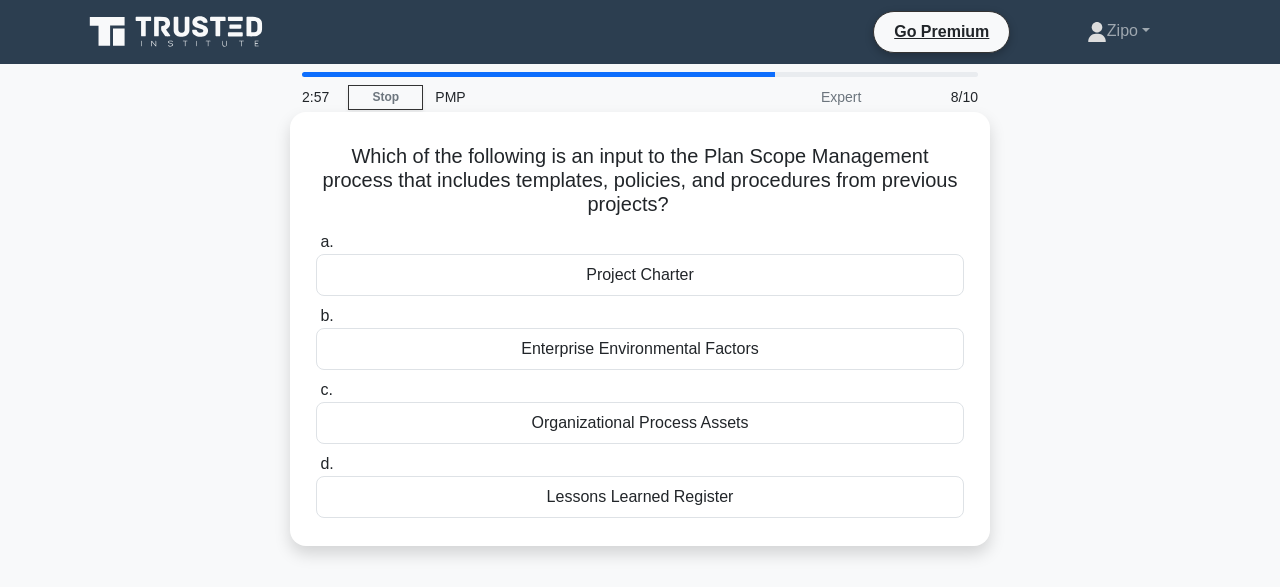 copy on "a.
Project Charter
b.
Enterprise Environmental Factors
c.
Organizational Process Assets
d.
Lessons Learned Register" 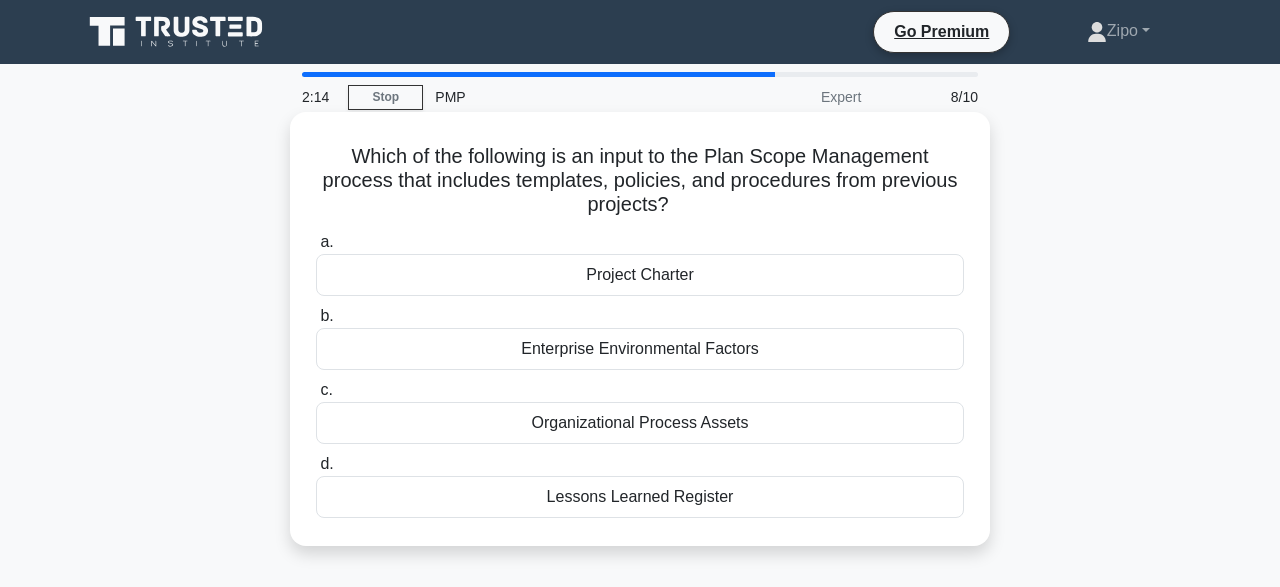 click on "Project Charter" at bounding box center (640, 275) 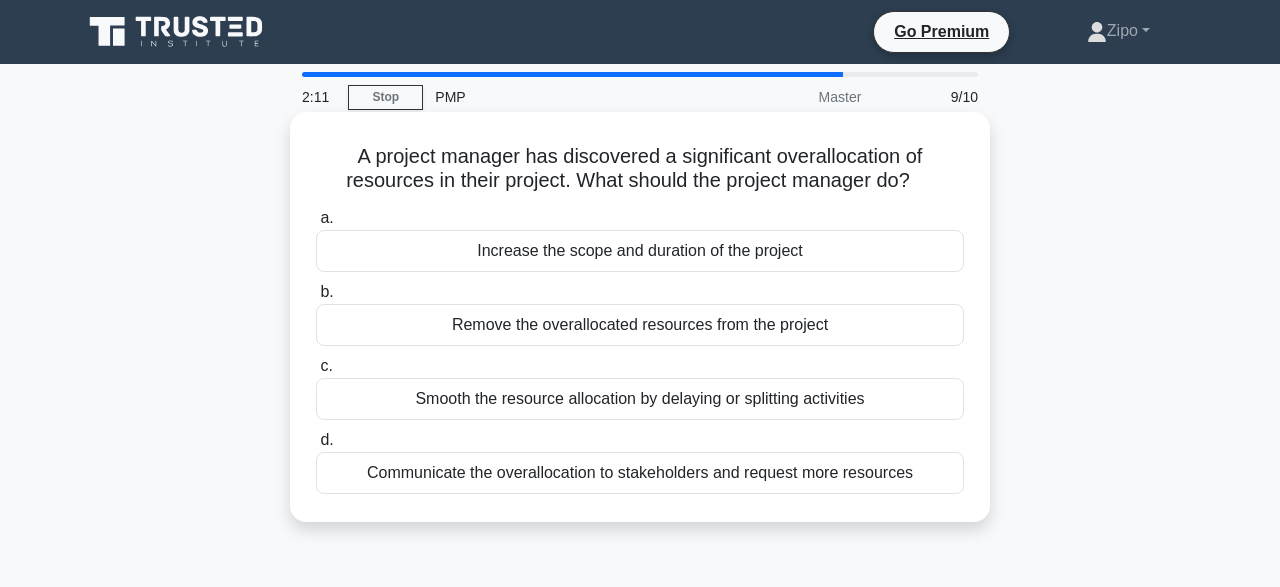 drag, startPoint x: 357, startPoint y: 154, endPoint x: 943, endPoint y: 468, distance: 664.82477 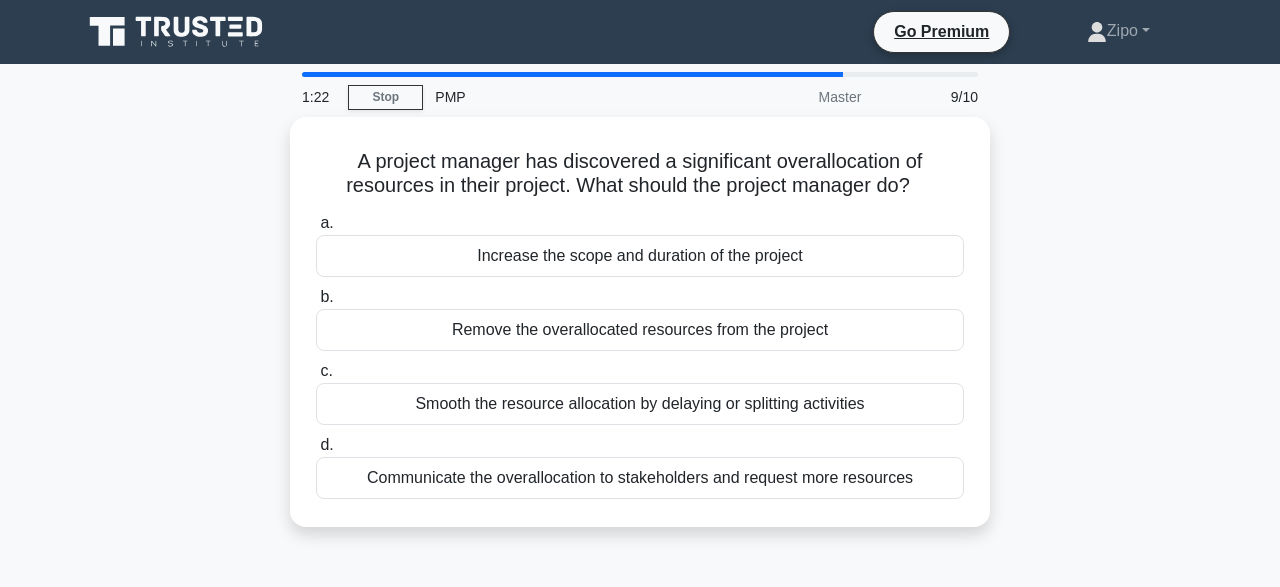 click on "A project manager has discovered a significant overallocation of resources in their project. What should the project manager do?
.spinner_0XTQ{transform-origin:center;animation:spinner_y6GP .75s linear infinite}@keyframes spinner_y6GP{100%{transform:rotate(360deg)}}
a.
Increase the scope and duration of the project
b. c. d." at bounding box center [640, 334] 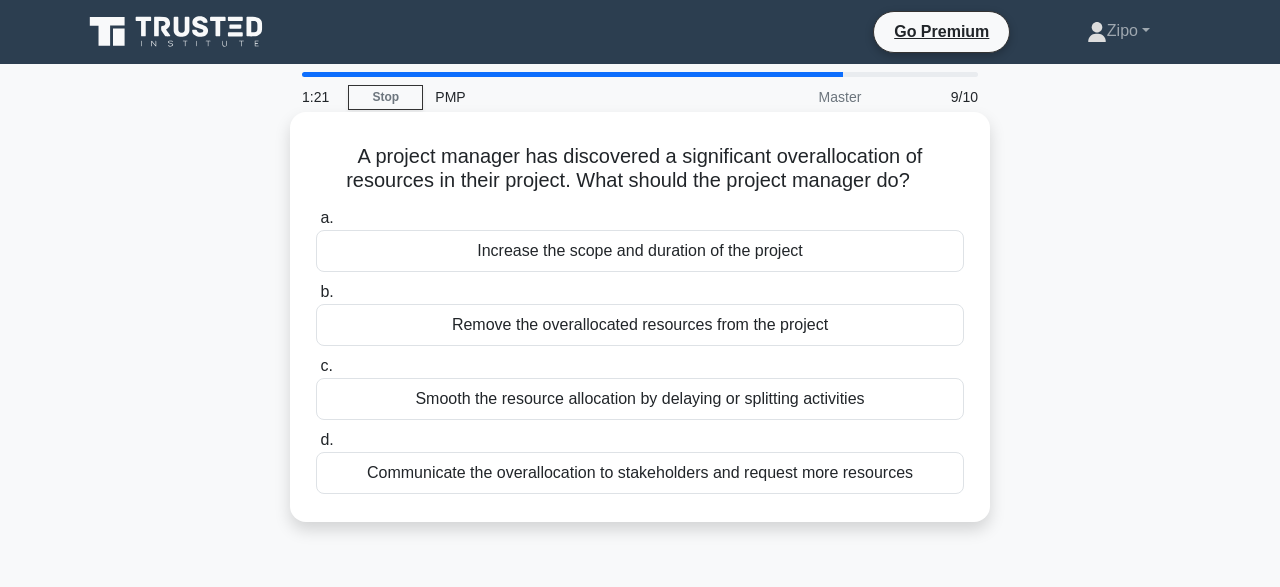 click on "Smooth the resource allocation by delaying or splitting activities" at bounding box center [640, 399] 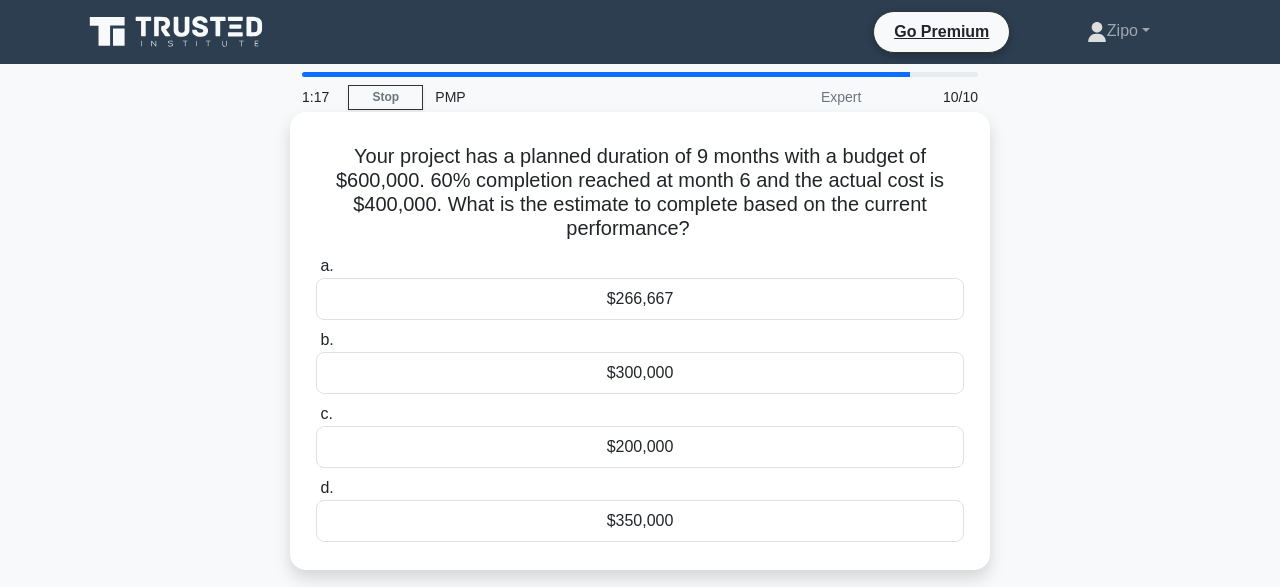 drag, startPoint x: 354, startPoint y: 157, endPoint x: 943, endPoint y: 517, distance: 690.305 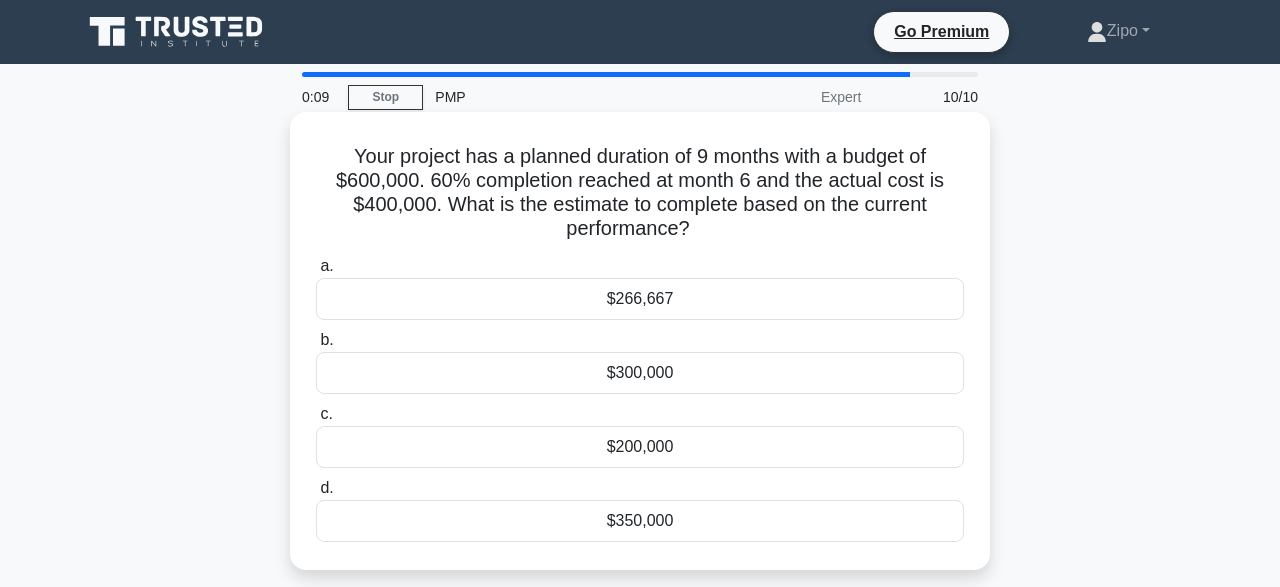 click on "Your project has a planned duration of 9 months with a budget of $600,000. 60% completion reached at month 6 and the actual cost is $400,000. What is the estimate to complete based on the current performance?
.spinner_0XTQ{transform-origin:center;animation:spinner_y6GP .75s linear infinite}@keyframes spinner_y6GP{100%{transform:rotate(360deg)}}
a.
$266,667
b. c. d." at bounding box center (640, 358) 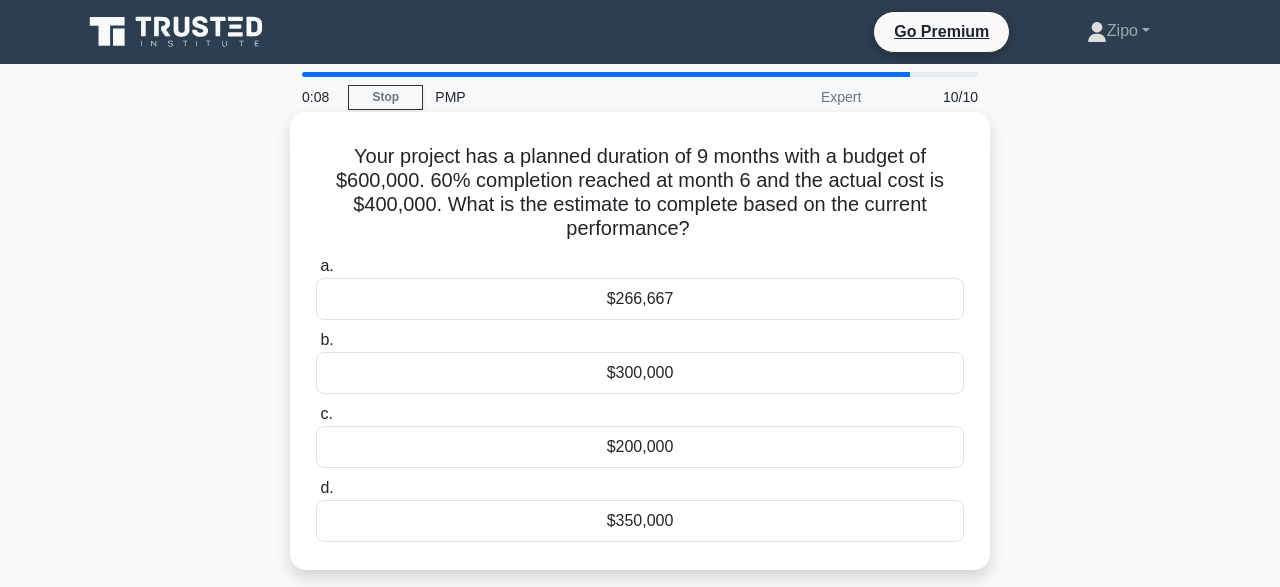 click on "$266,667" at bounding box center [640, 299] 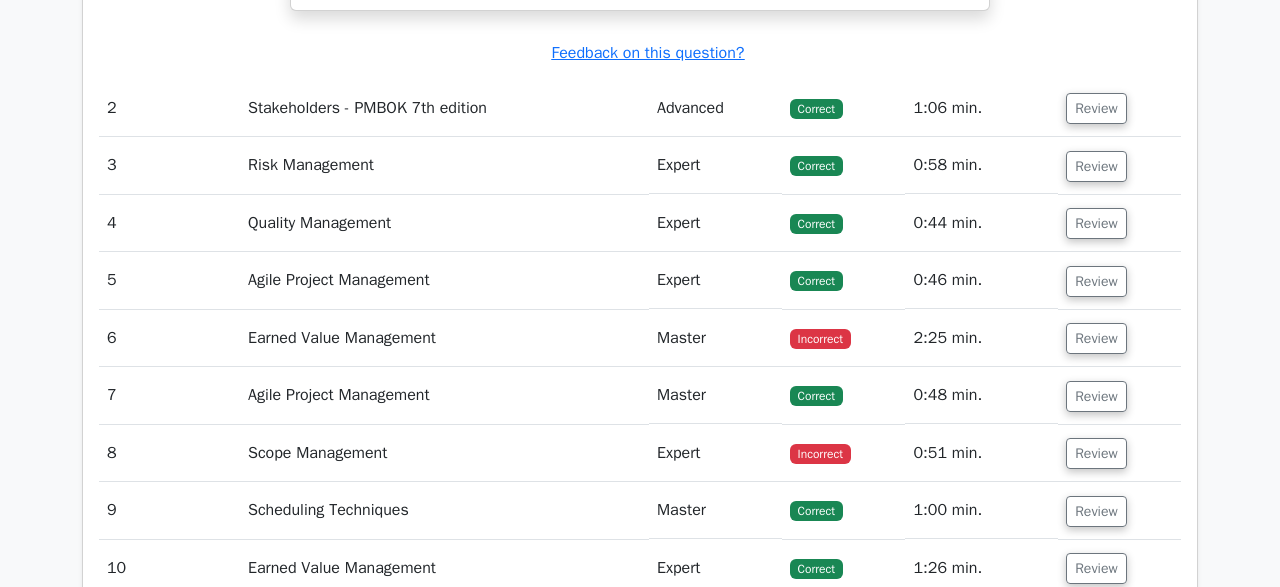 scroll, scrollTop: 2680, scrollLeft: 0, axis: vertical 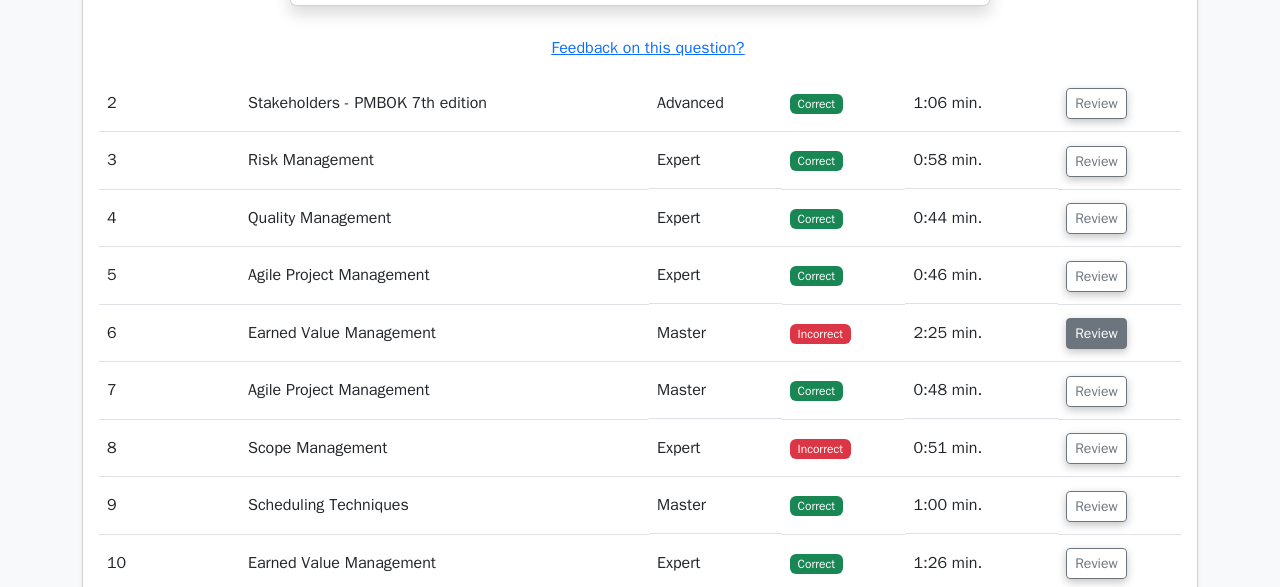 click on "Review" at bounding box center (1096, 333) 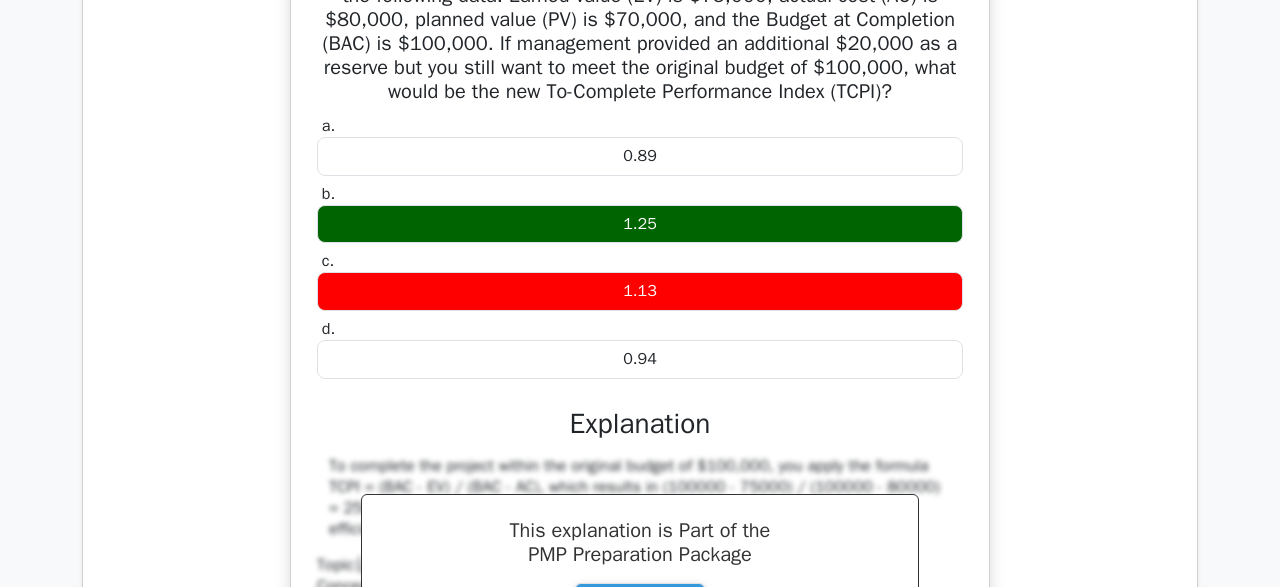 scroll, scrollTop: 2791, scrollLeft: 0, axis: vertical 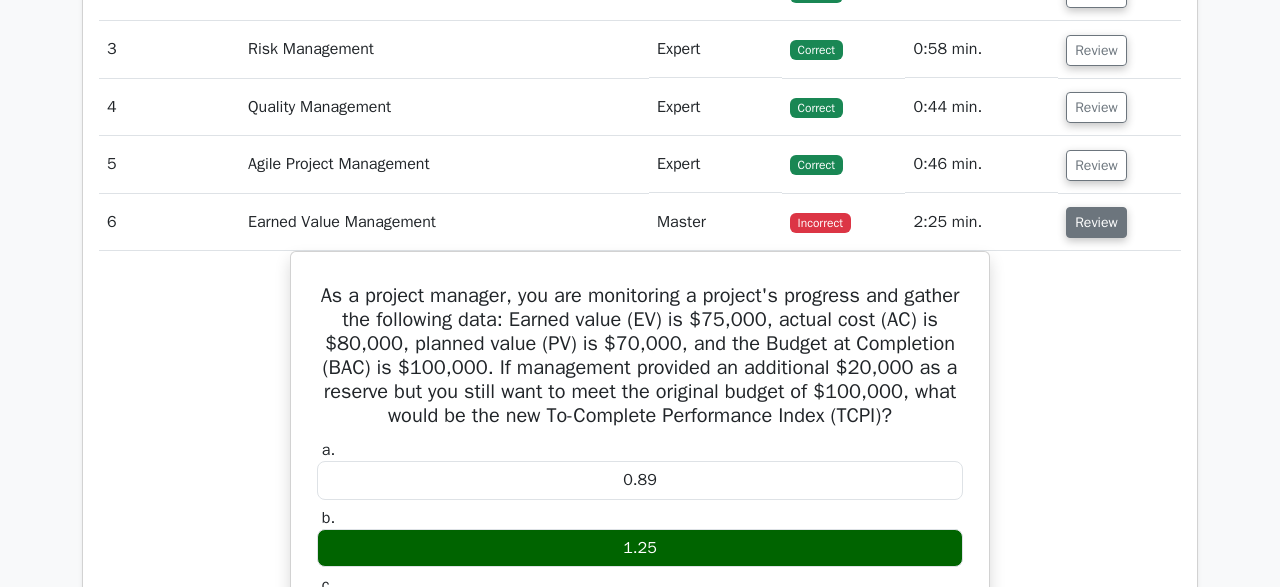 click on "Review" at bounding box center [1096, 222] 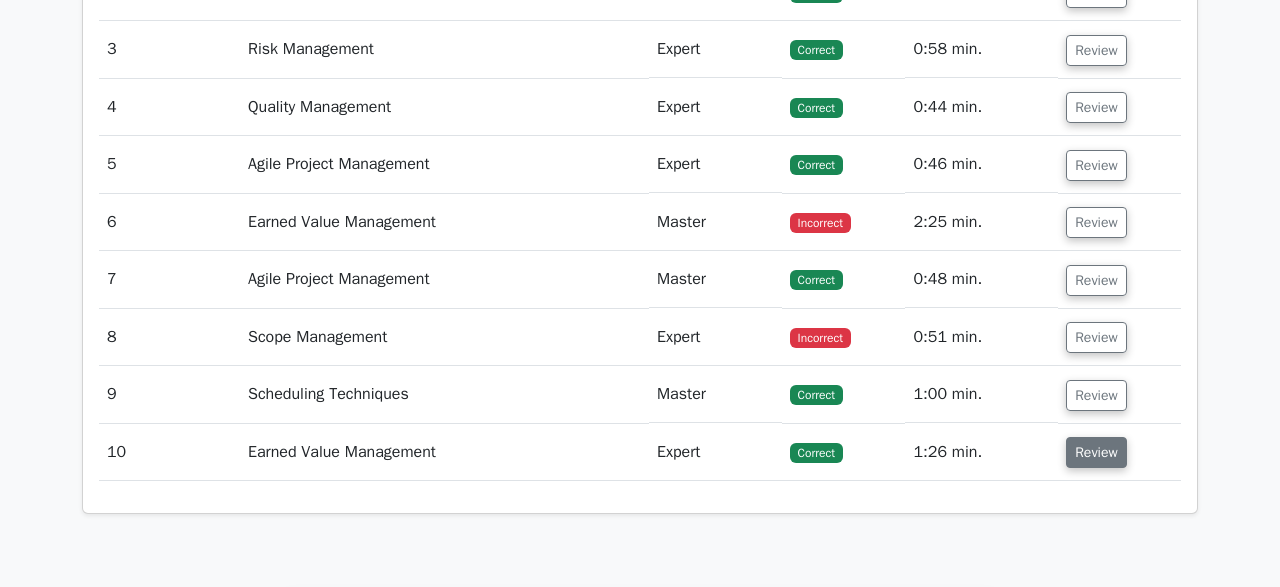click on "Review" at bounding box center (1096, 452) 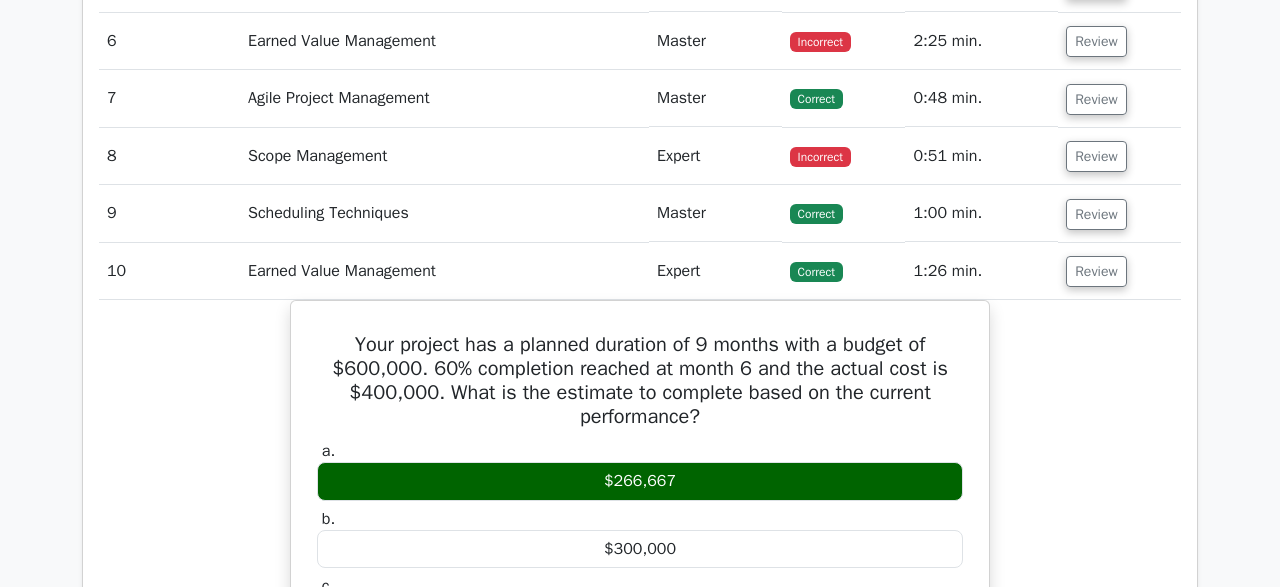 scroll, scrollTop: 2970, scrollLeft: 0, axis: vertical 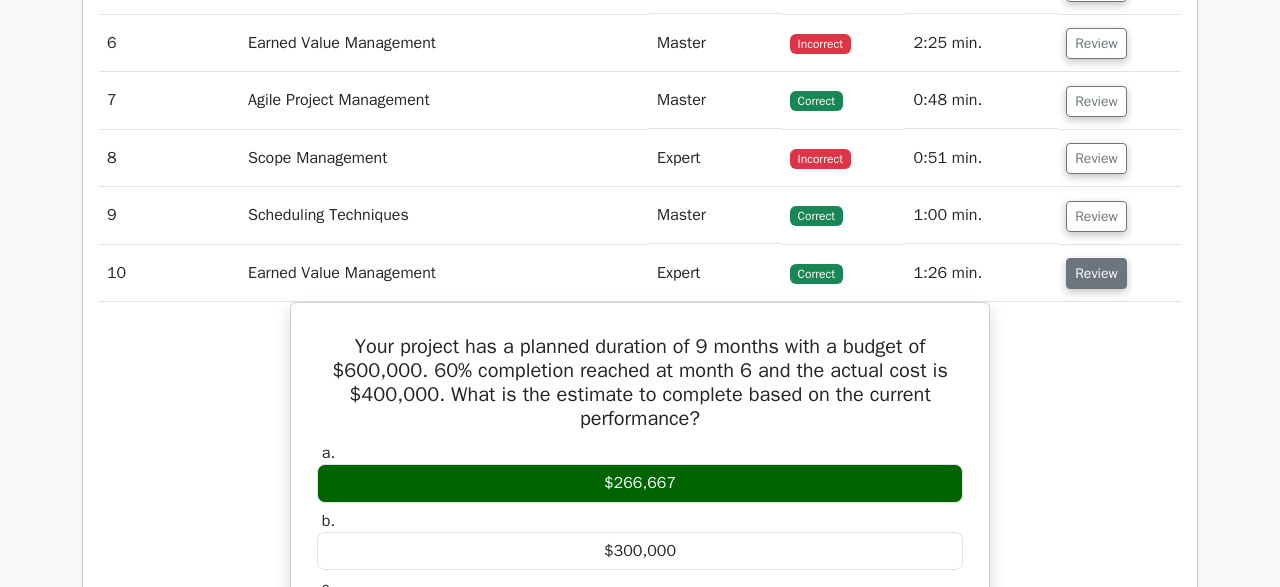 click on "Review" at bounding box center (1096, 273) 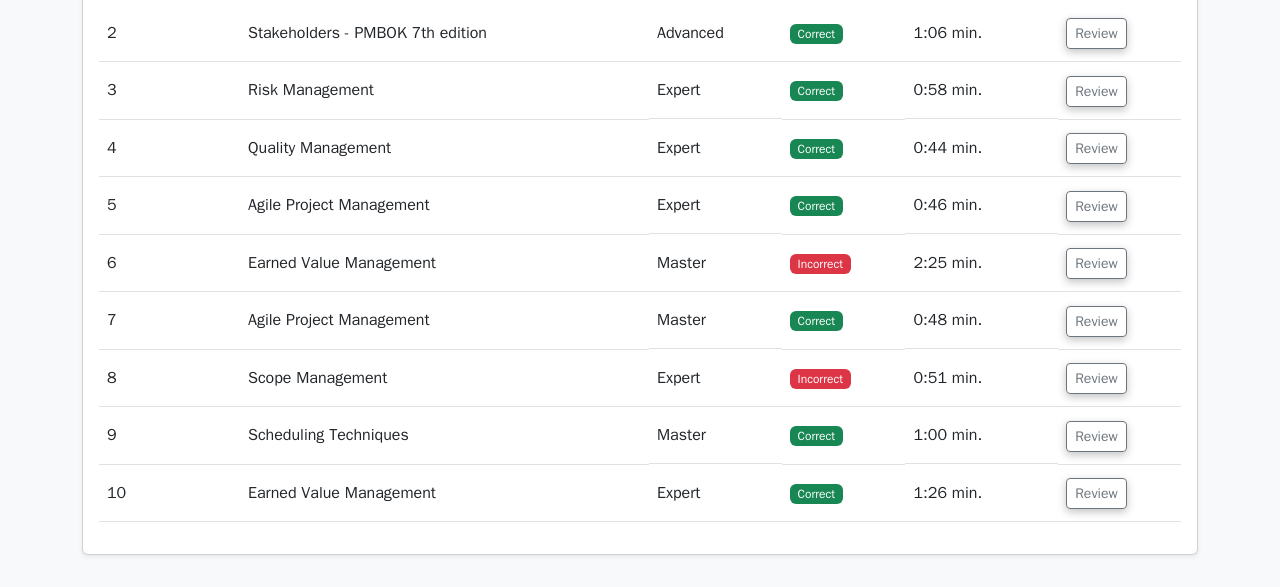 scroll, scrollTop: 2738, scrollLeft: 0, axis: vertical 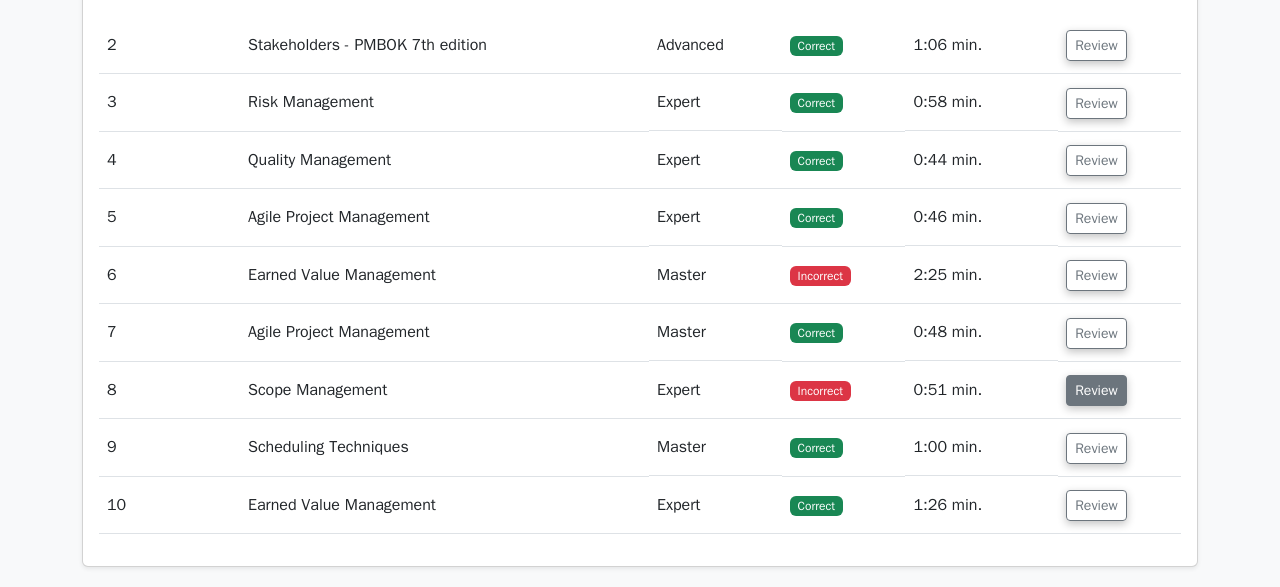 click on "Review" at bounding box center (1096, 390) 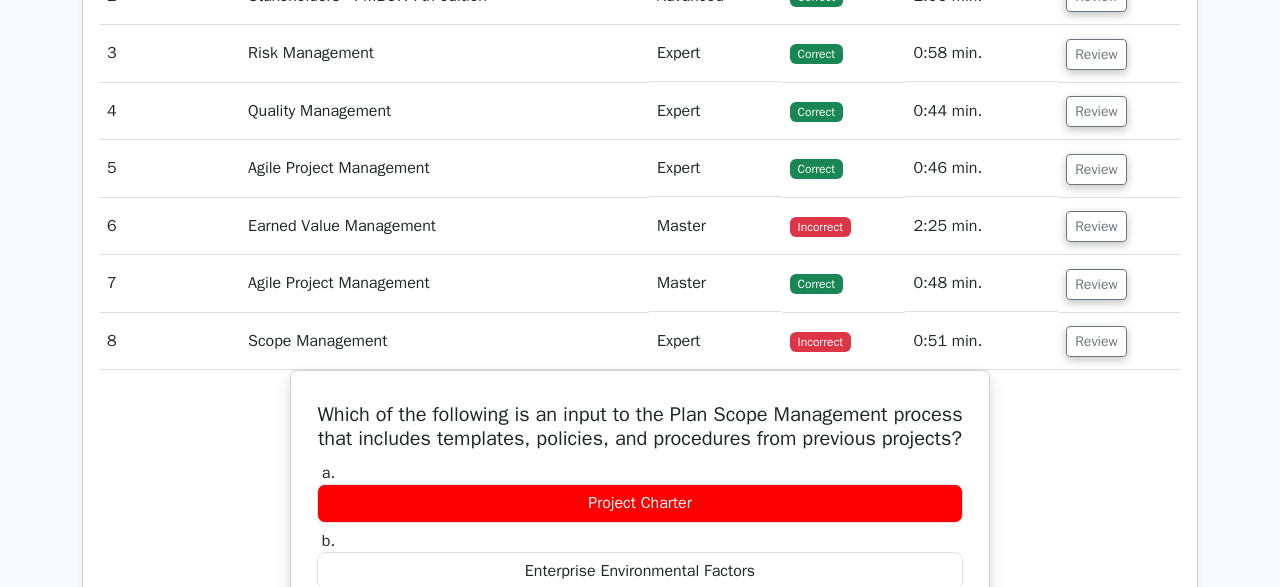 scroll, scrollTop: 2790, scrollLeft: 0, axis: vertical 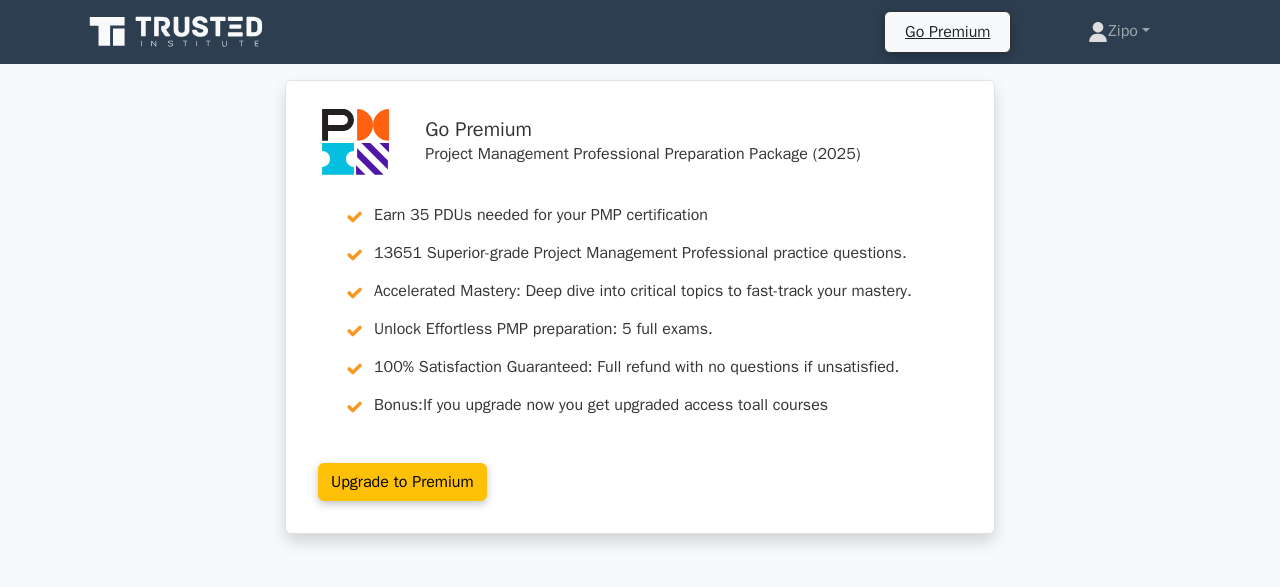 click 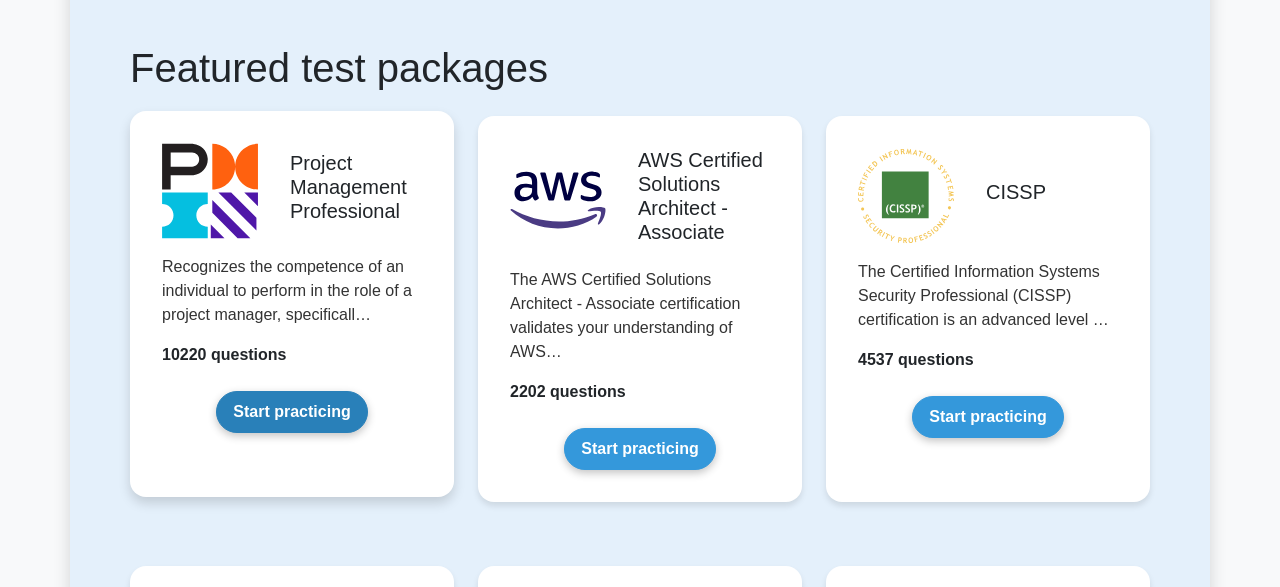 scroll, scrollTop: 351, scrollLeft: 0, axis: vertical 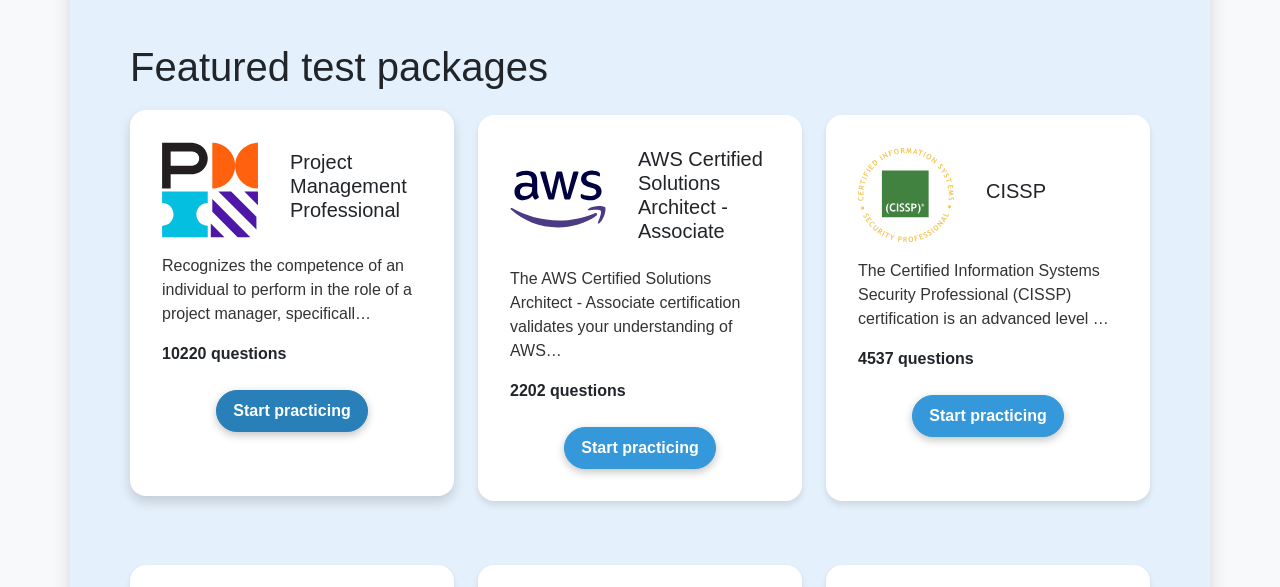 click on "Start practicing" at bounding box center [291, 411] 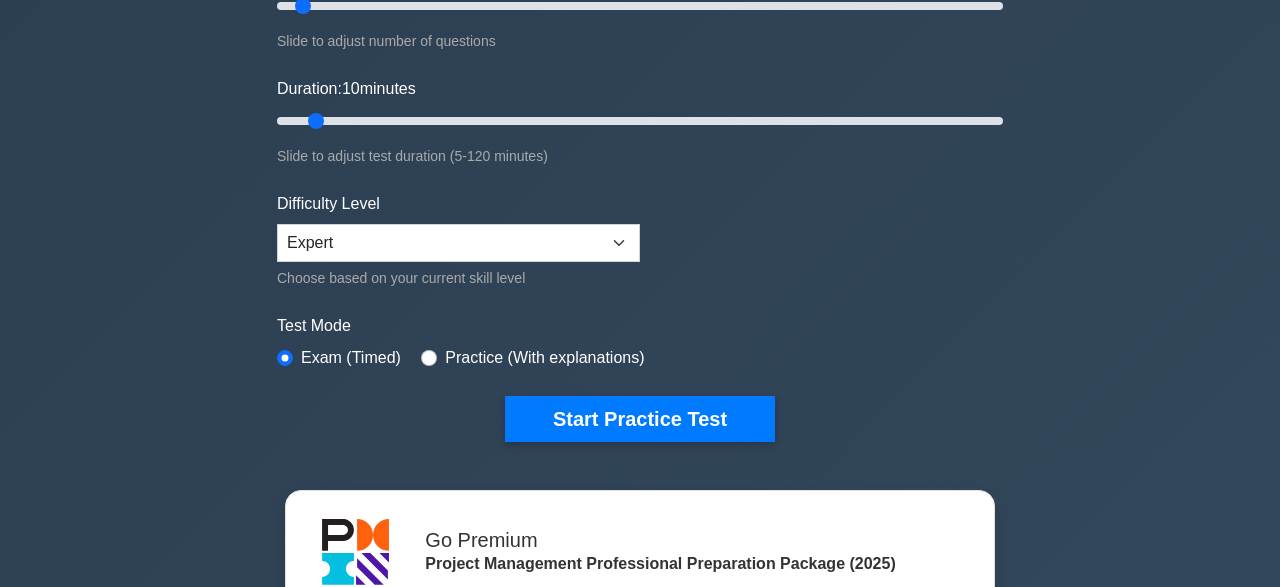 scroll, scrollTop: 314, scrollLeft: 0, axis: vertical 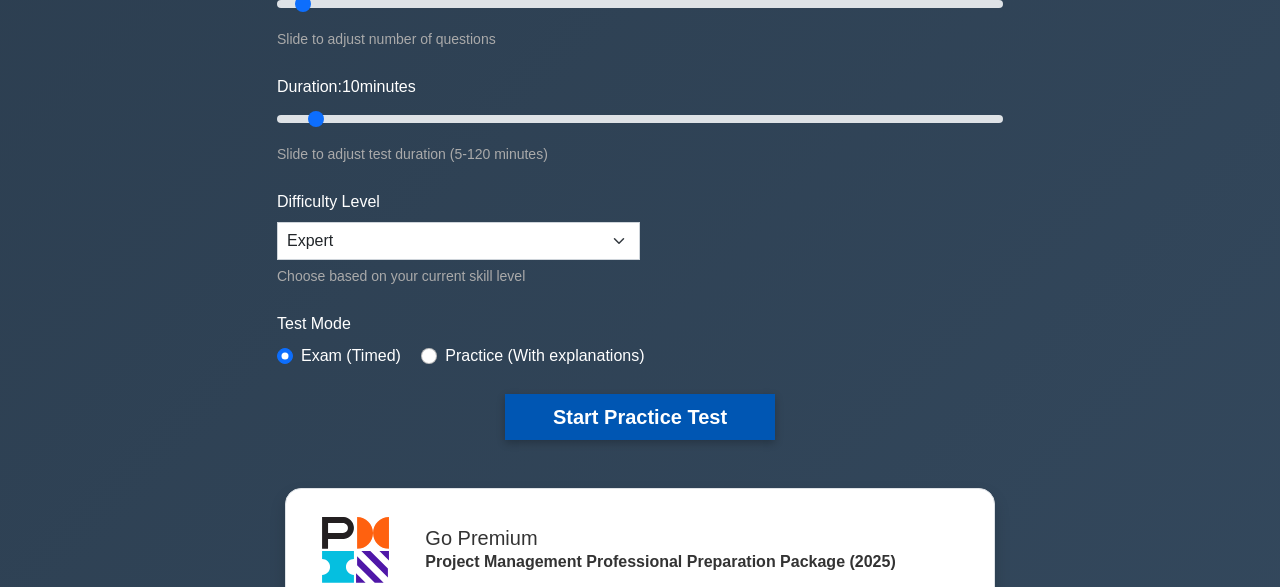 click on "Start Practice Test" at bounding box center [640, 417] 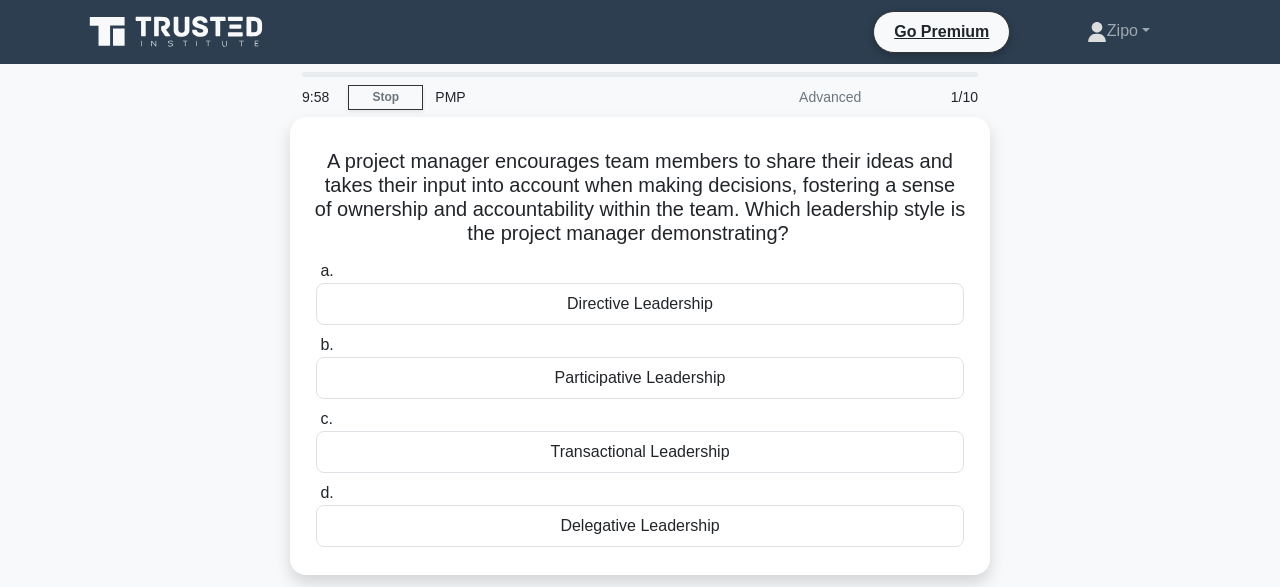 scroll, scrollTop: 38, scrollLeft: 0, axis: vertical 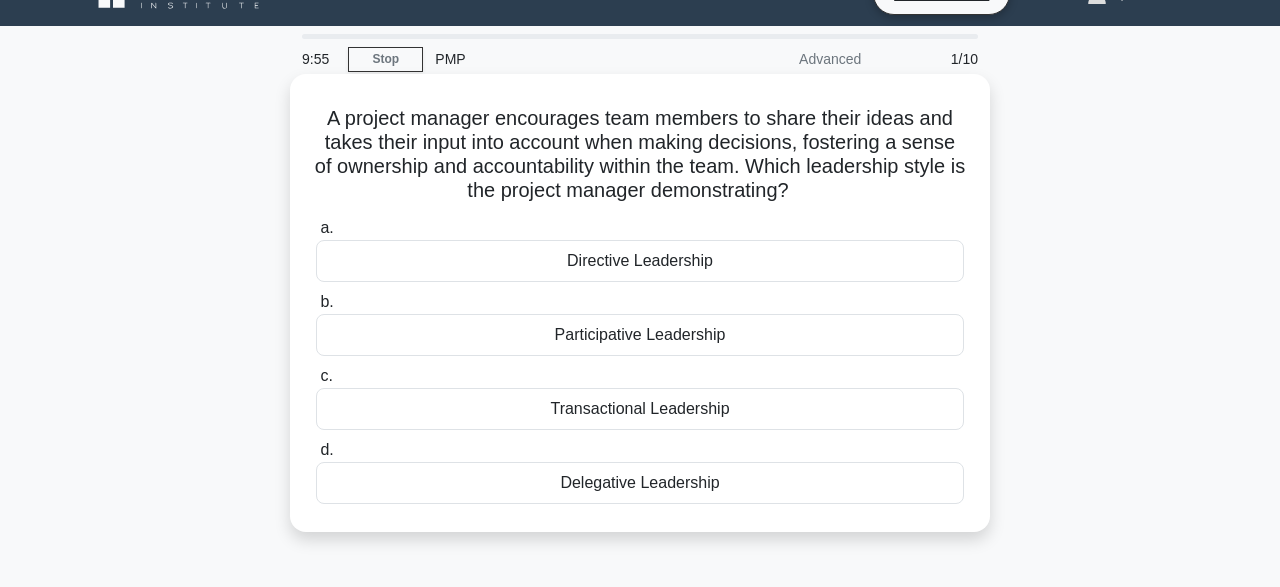 drag, startPoint x: 328, startPoint y: 118, endPoint x: 749, endPoint y: 499, distance: 567.80457 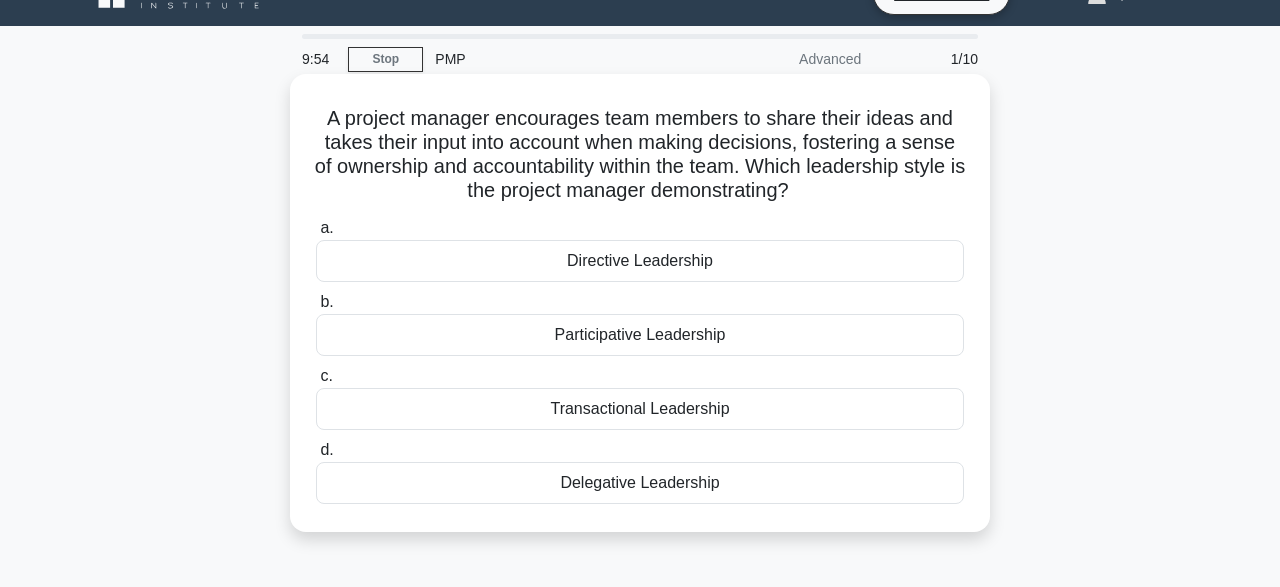 copy on "a.
Directive Leadership
b.
Participative Leadership
c.
Transactional Leadership
d.
Delegative Leadership" 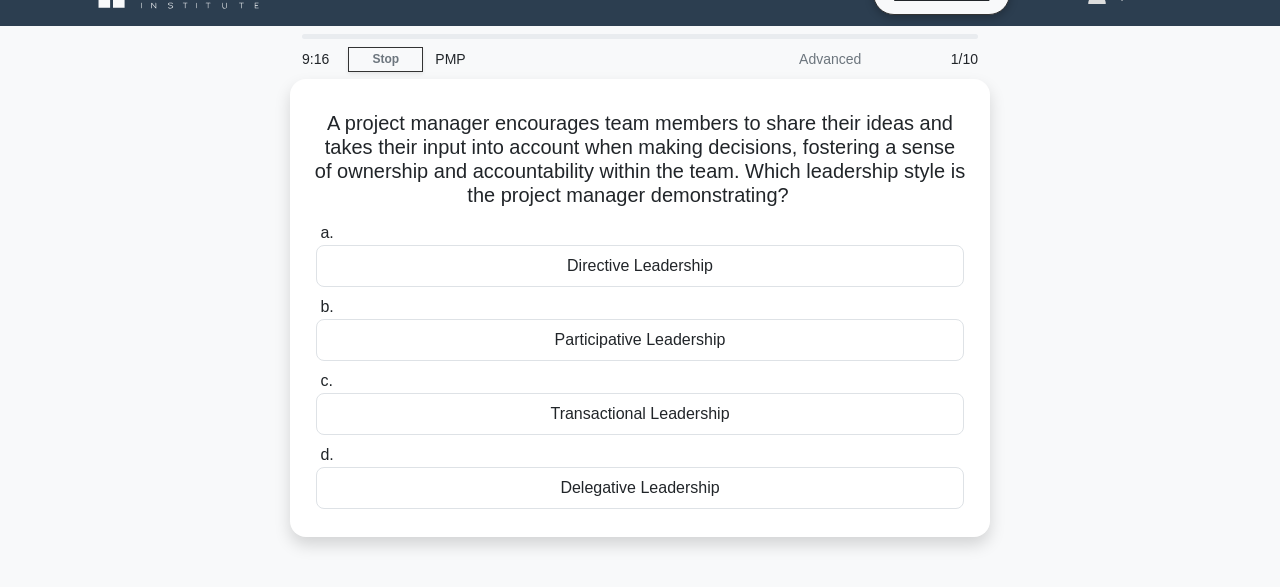 click on "A project manager encourages team members to share their ideas and takes their input into account when making decisions, fostering a sense of ownership and accountability within the team. Which leadership style is the project manager demonstrating?
.spinner_0XTQ{transform-origin:center;animation:spinner_y6GP .75s linear infinite}@keyframes spinner_y6GP{100%{transform:rotate(360deg)}}
a.
b. c. d." at bounding box center [640, 320] 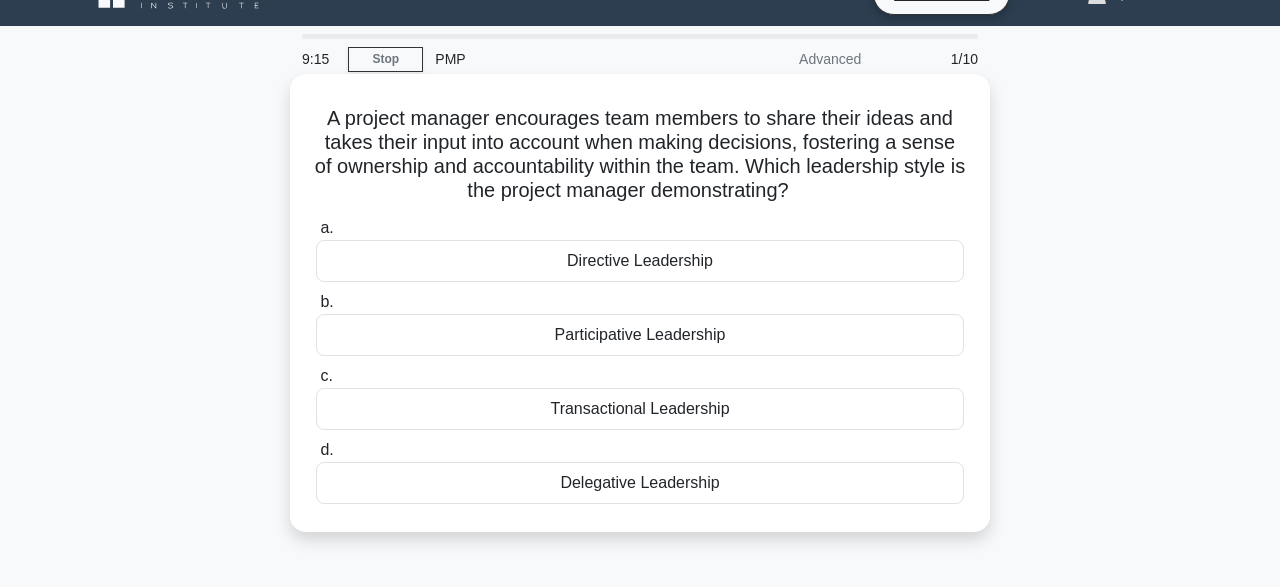 click on "Participative Leadership" at bounding box center [640, 335] 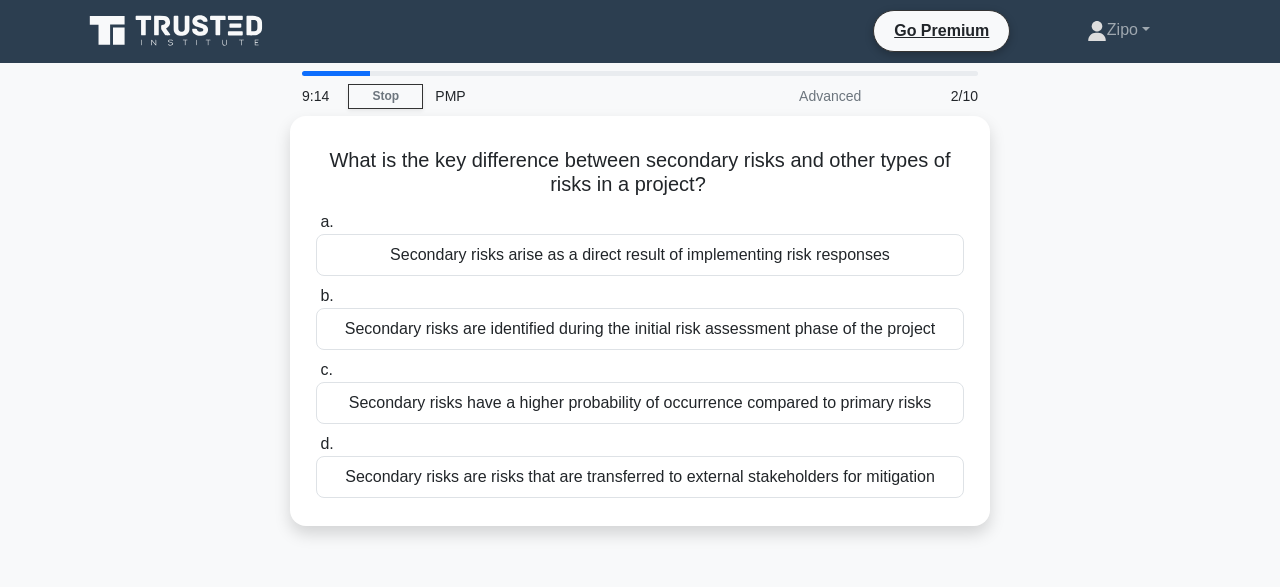 scroll, scrollTop: 0, scrollLeft: 0, axis: both 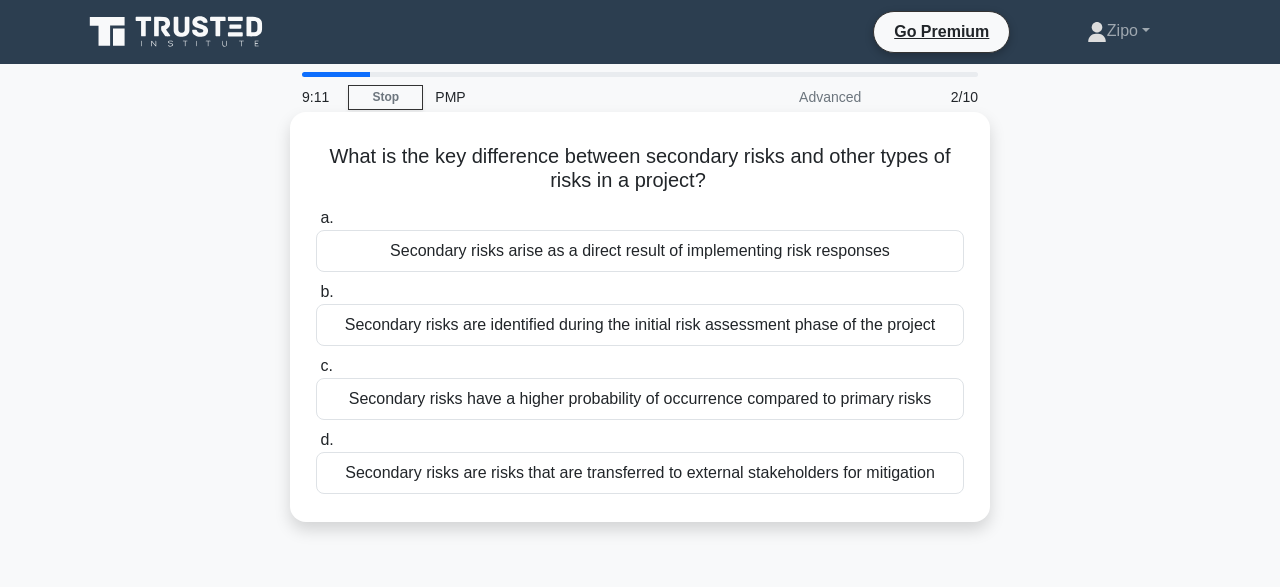 drag, startPoint x: 336, startPoint y: 147, endPoint x: 969, endPoint y: 509, distance: 729.20026 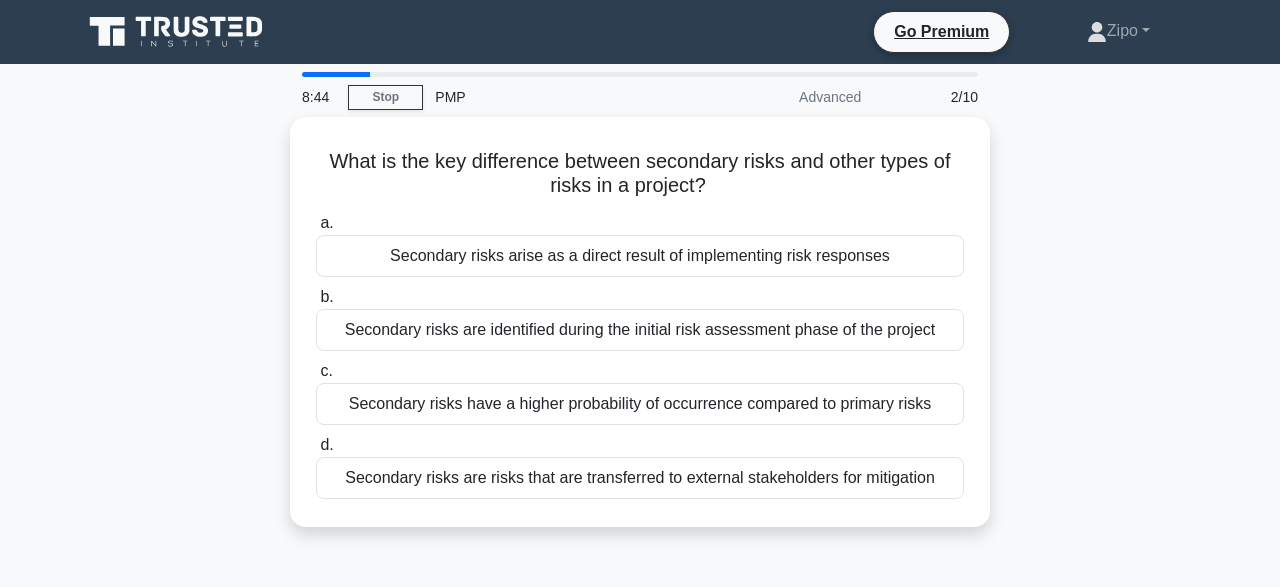 click on "What is the key difference between secondary risks and other types of risks in a project?
.spinner_0XTQ{transform-origin:center;animation:spinner_y6GP .75s linear infinite}@keyframes spinner_y6GP{100%{transform:rotate(360deg)}}
a.
Secondary risks arise as a direct result of implementing risk responses
b. c. d." at bounding box center (640, 334) 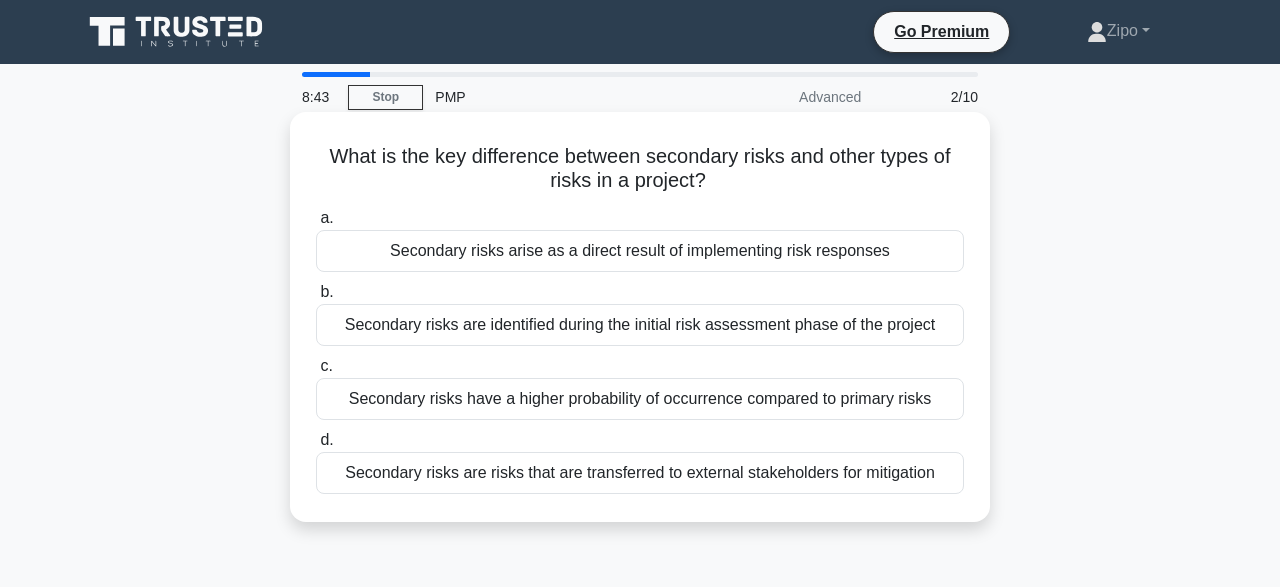 click on "Secondary risks arise as a direct result of implementing risk responses" at bounding box center (640, 251) 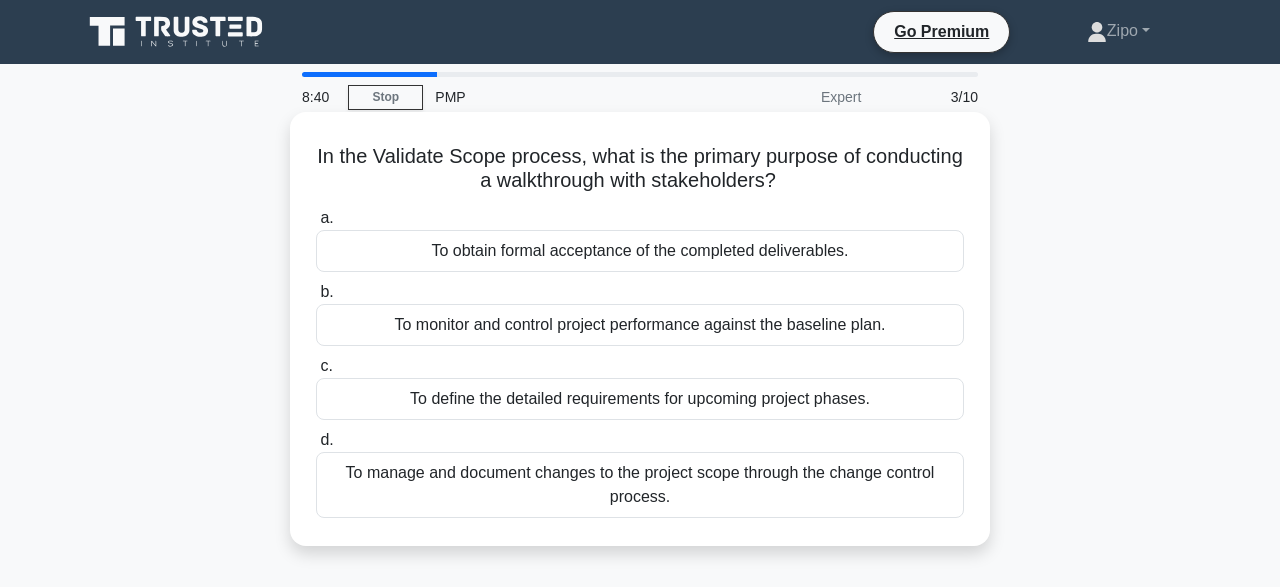 drag, startPoint x: 317, startPoint y: 155, endPoint x: 774, endPoint y: 494, distance: 569.00793 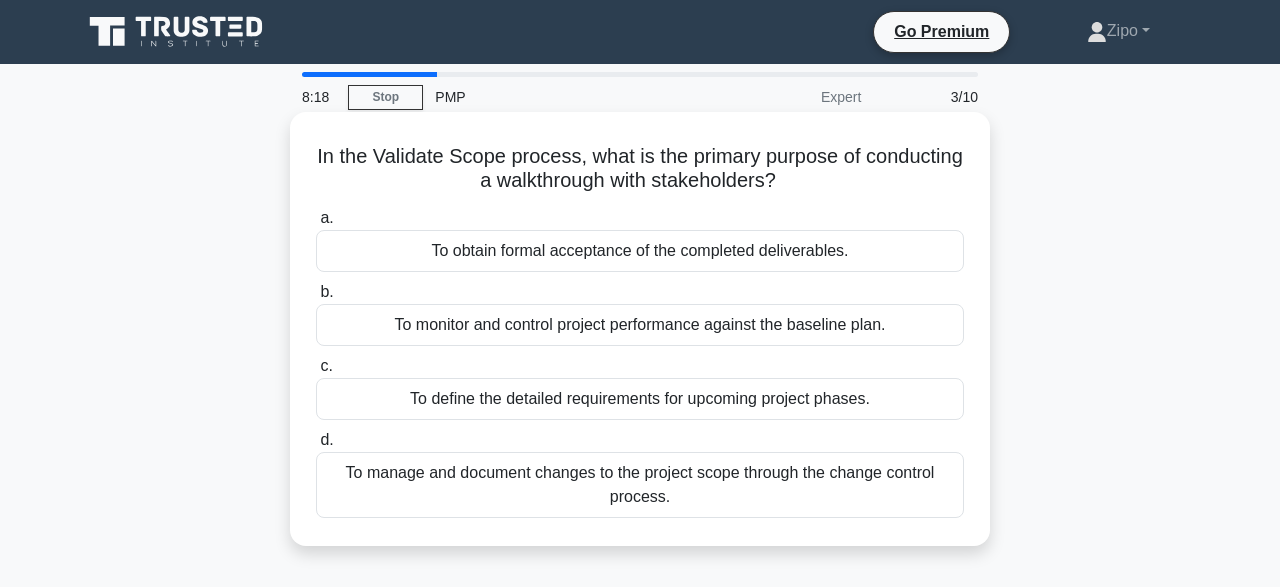 click on "To obtain formal acceptance of the completed deliverables." at bounding box center [640, 251] 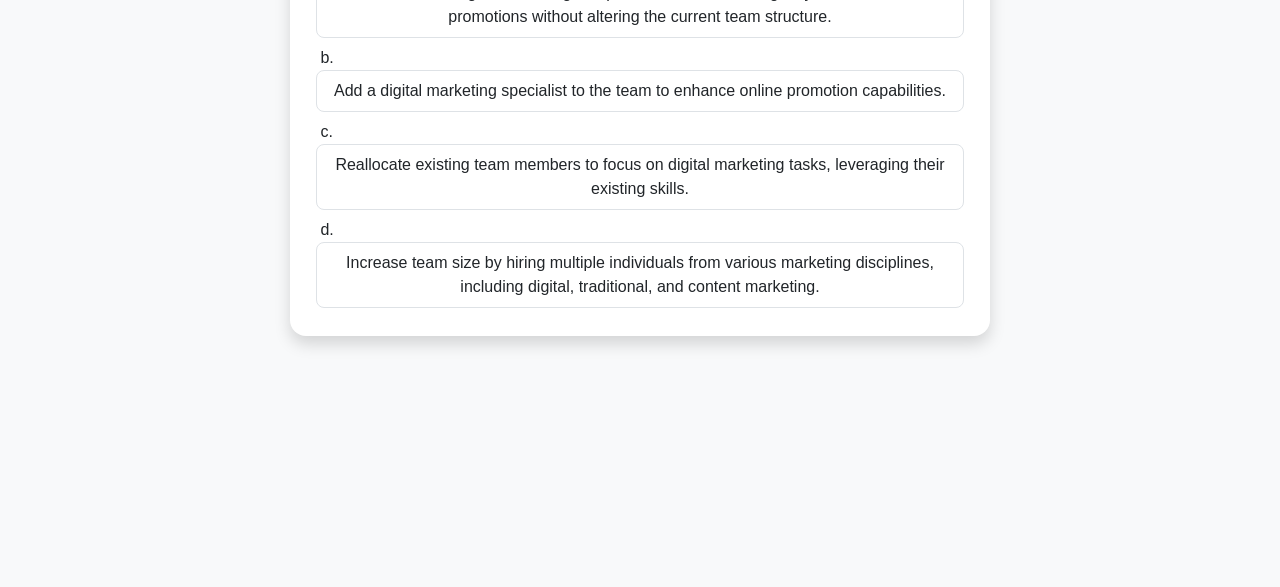 scroll, scrollTop: 493, scrollLeft: 0, axis: vertical 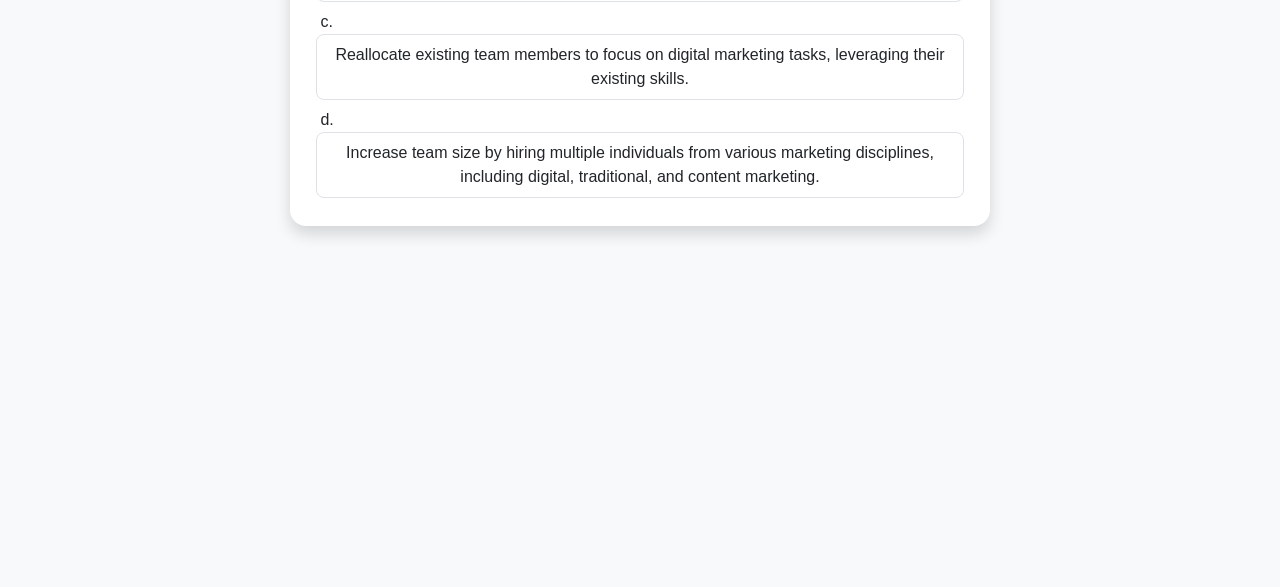 drag, startPoint x: 319, startPoint y: 152, endPoint x: 878, endPoint y: 355, distance: 594.71844 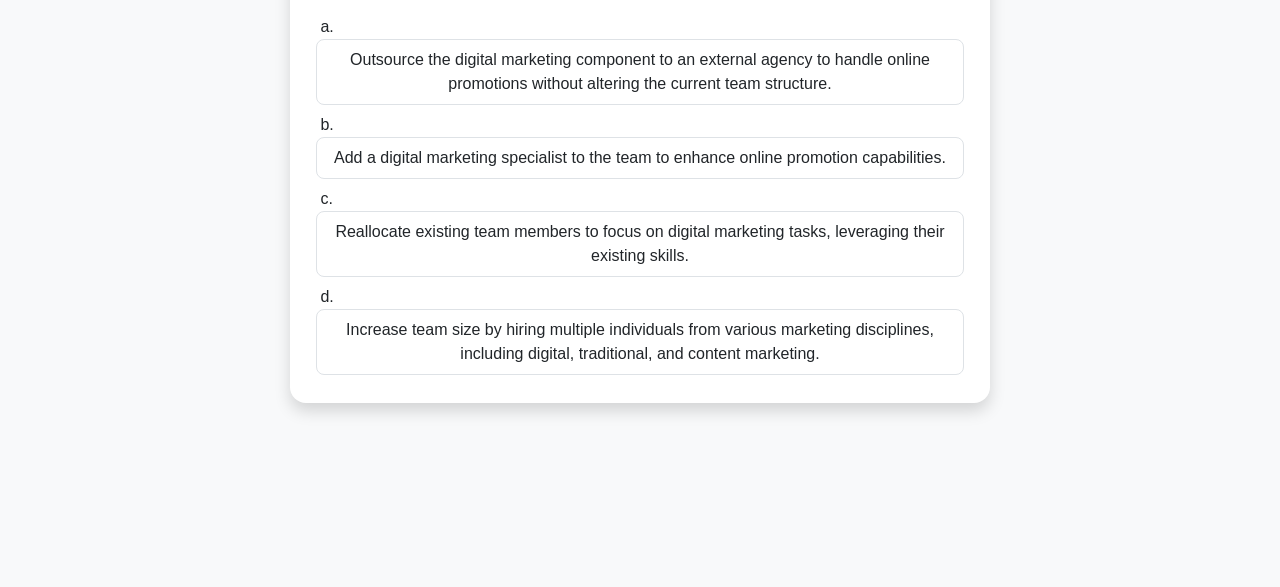 scroll, scrollTop: 283, scrollLeft: 0, axis: vertical 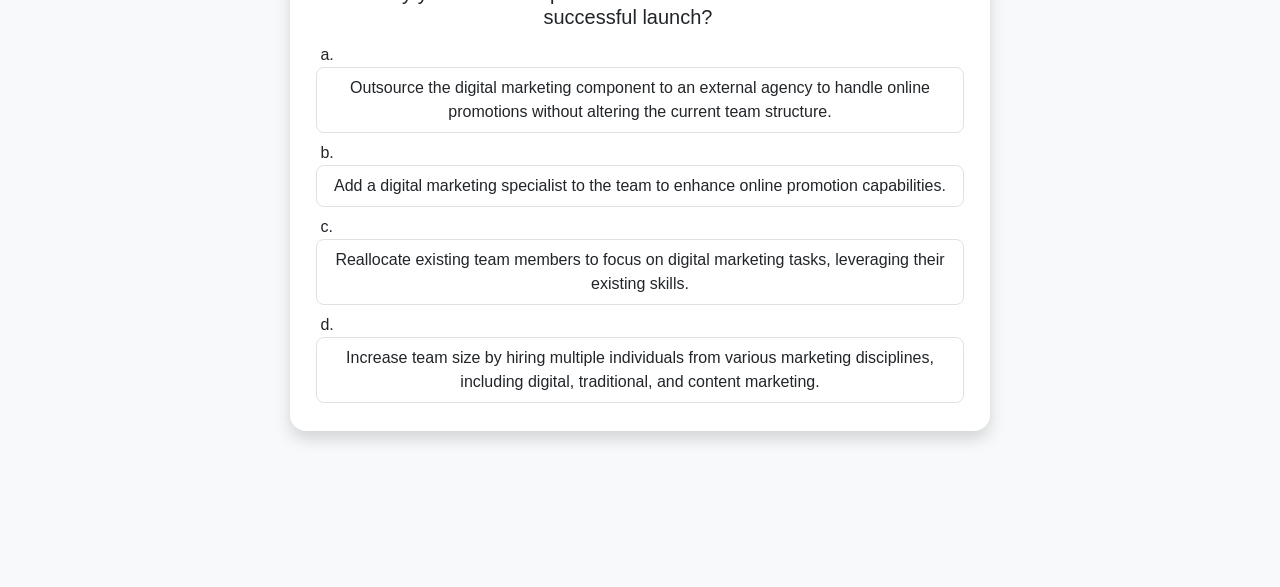 click on "Reallocate existing team members to focus on digital marketing tasks, leveraging their existing skills." at bounding box center (640, 272) 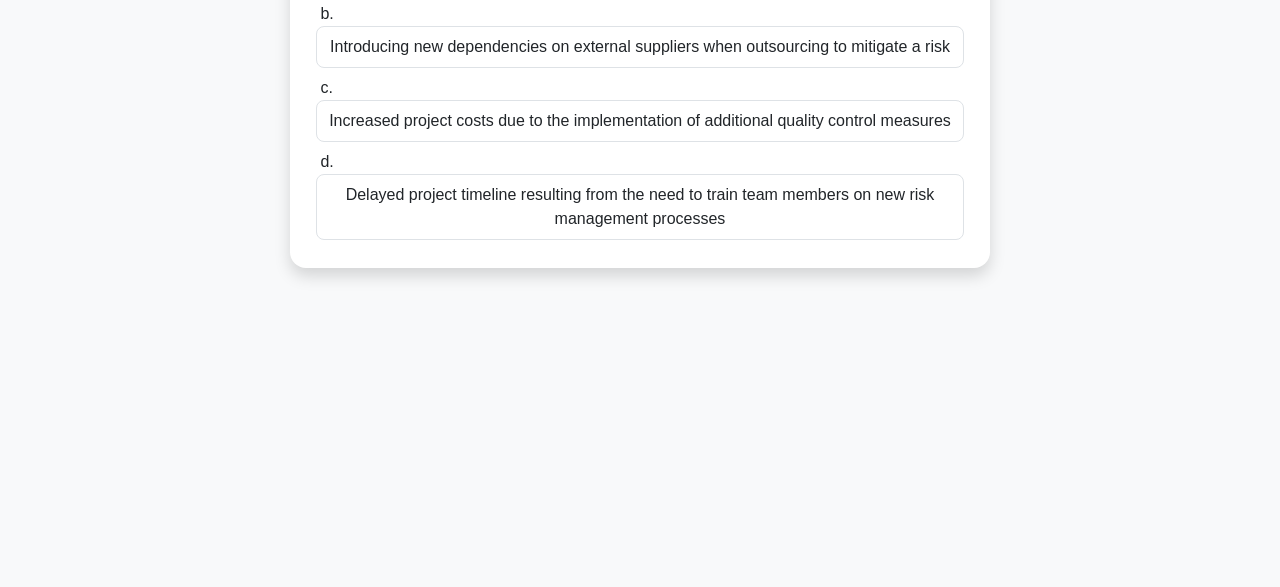 scroll, scrollTop: 0, scrollLeft: 0, axis: both 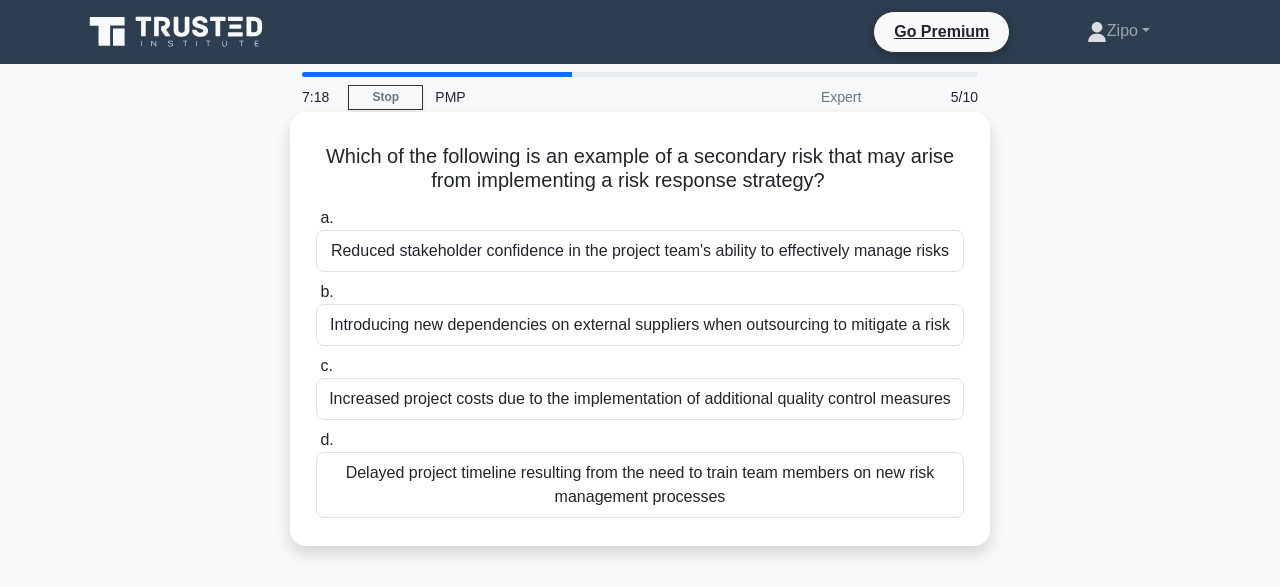 drag, startPoint x: 329, startPoint y: 155, endPoint x: 790, endPoint y: 512, distance: 583.06946 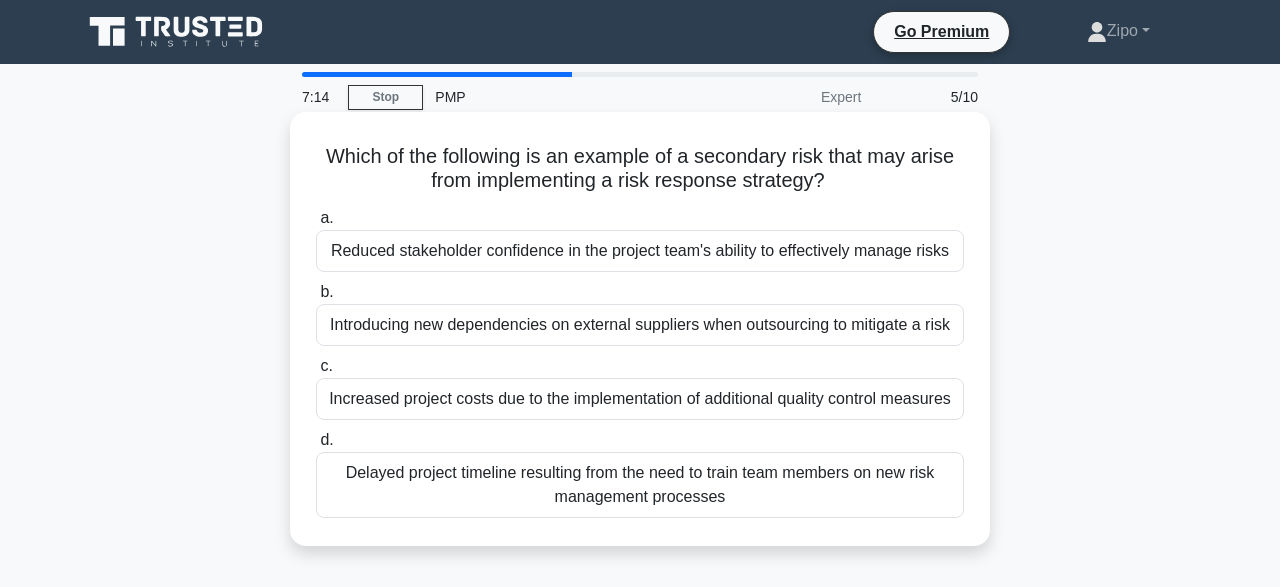 drag, startPoint x: 334, startPoint y: 156, endPoint x: 787, endPoint y: 503, distance: 570.62946 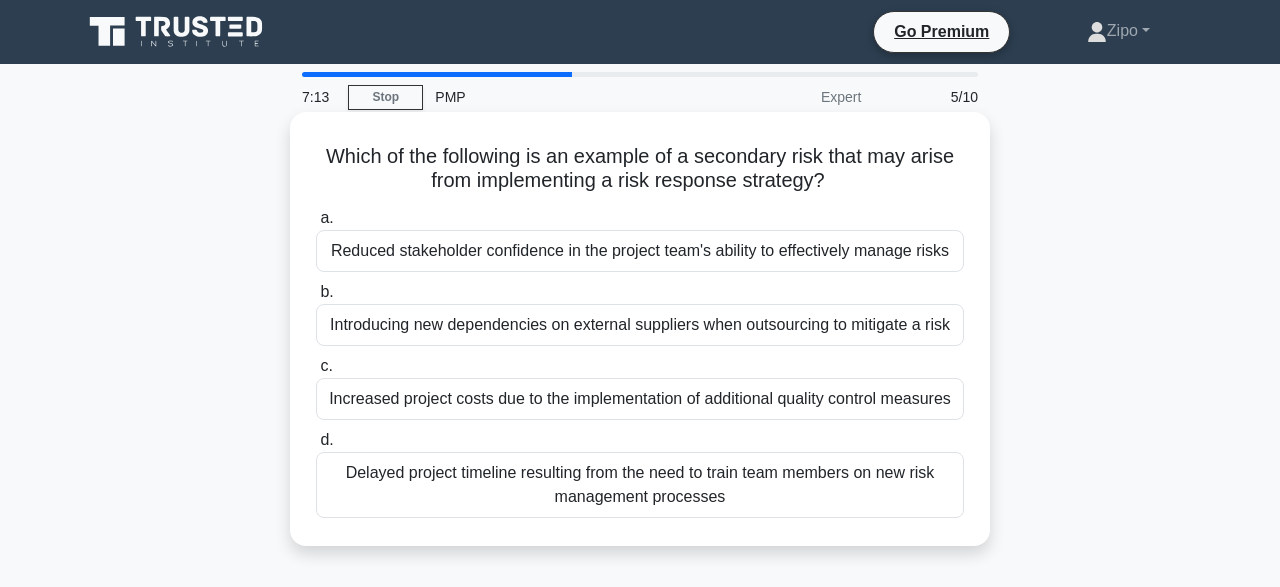 copy on "a.
Reduced stakeholder confidence in the project team's ability to effectively manage risks
b.
Introducing new dependencies on external suppliers when outsourcing to mitigate a risk
c.
Increased project costs due to the implementation of additional quality control measures
d.
Delayed project timeline resulting from the need to train team members on new risk management processes" 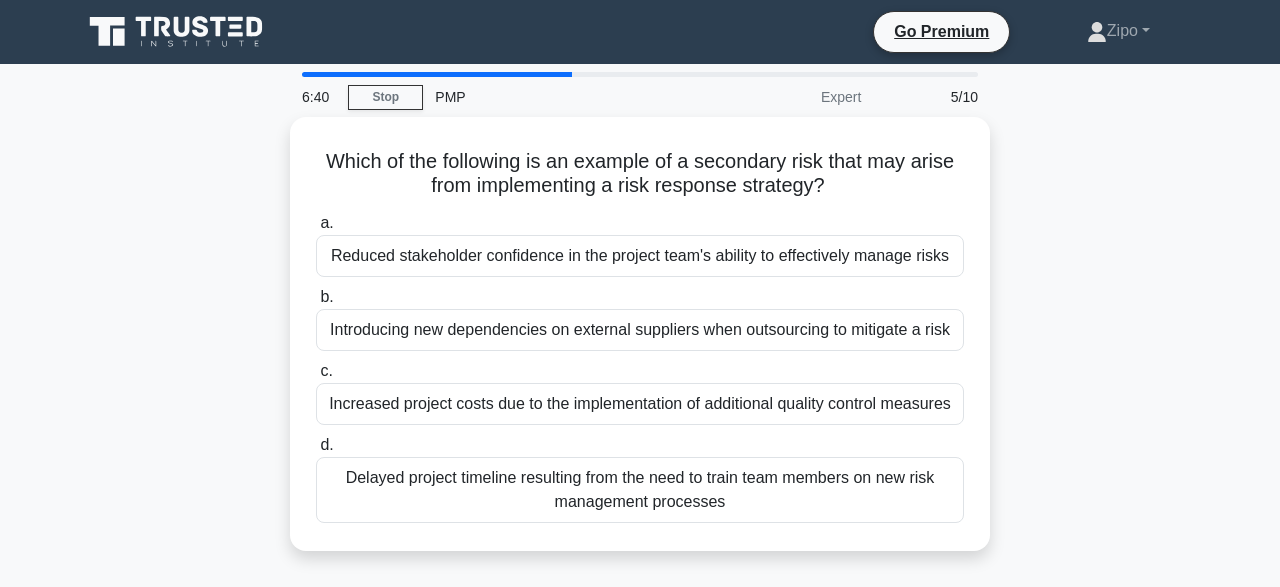 click on "Which of the following is an example of a secondary risk that may arise from implementing a risk response strategy?
.spinner_0XTQ{transform-origin:center;animation:spinner_y6GP .75s linear infinite}@keyframes spinner_y6GP{100%{transform:rotate(360deg)}}
a.
Reduced stakeholder confidence in the project team's ability to effectively manage risks
b. c. d." at bounding box center (640, 346) 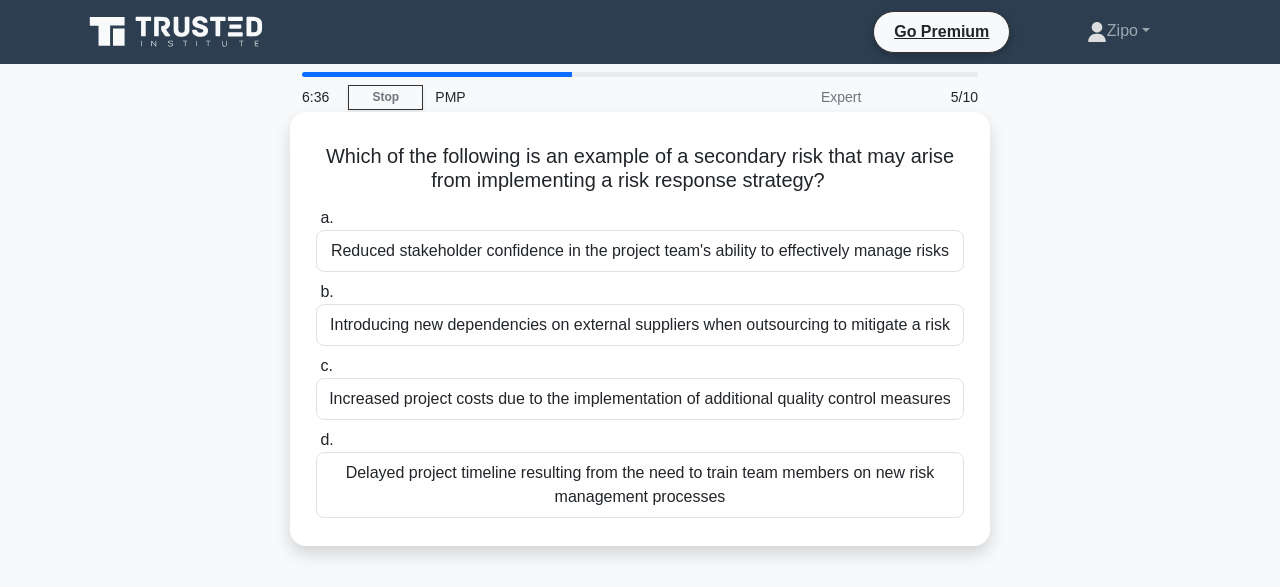 click on "Introducing new dependencies on external suppliers when outsourcing to mitigate a risk" at bounding box center (640, 325) 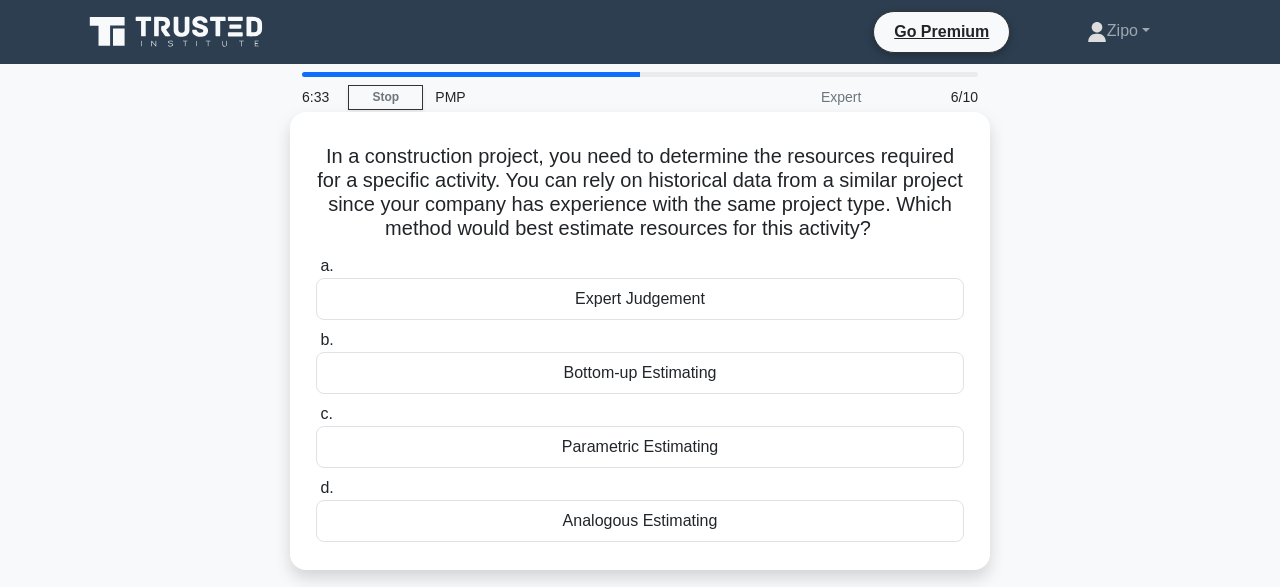 drag, startPoint x: 318, startPoint y: 153, endPoint x: 787, endPoint y: 537, distance: 606.1493 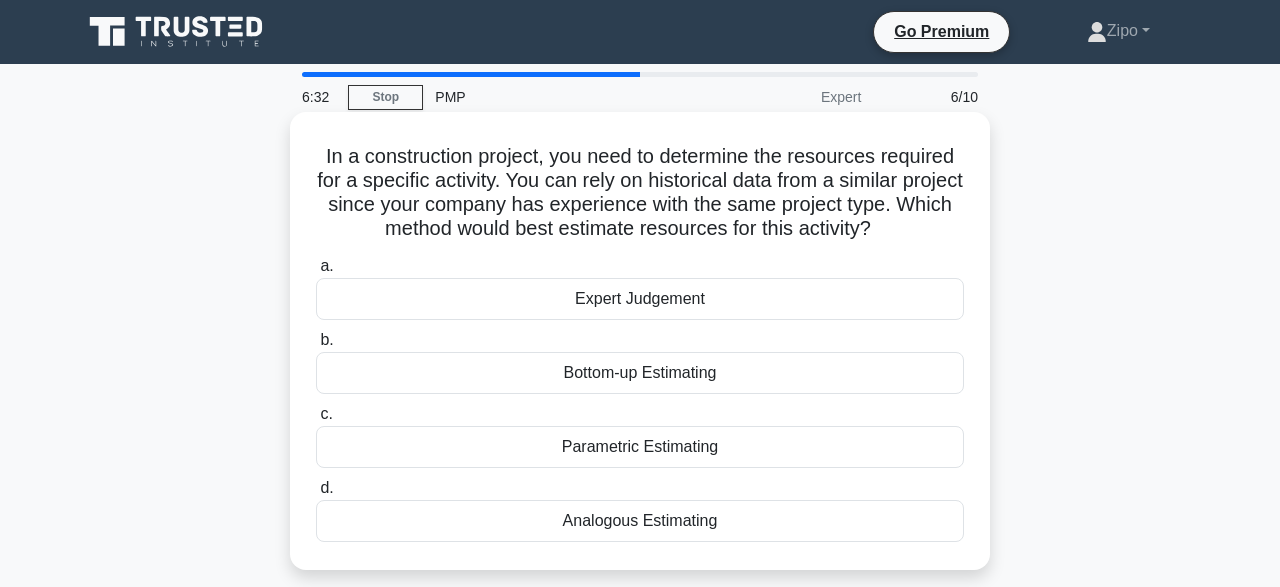 copy on "a.
Expert Judgement
b.
Bottom-up Estimating
c.
Parametric Estimating
d.
Analogous Estimating" 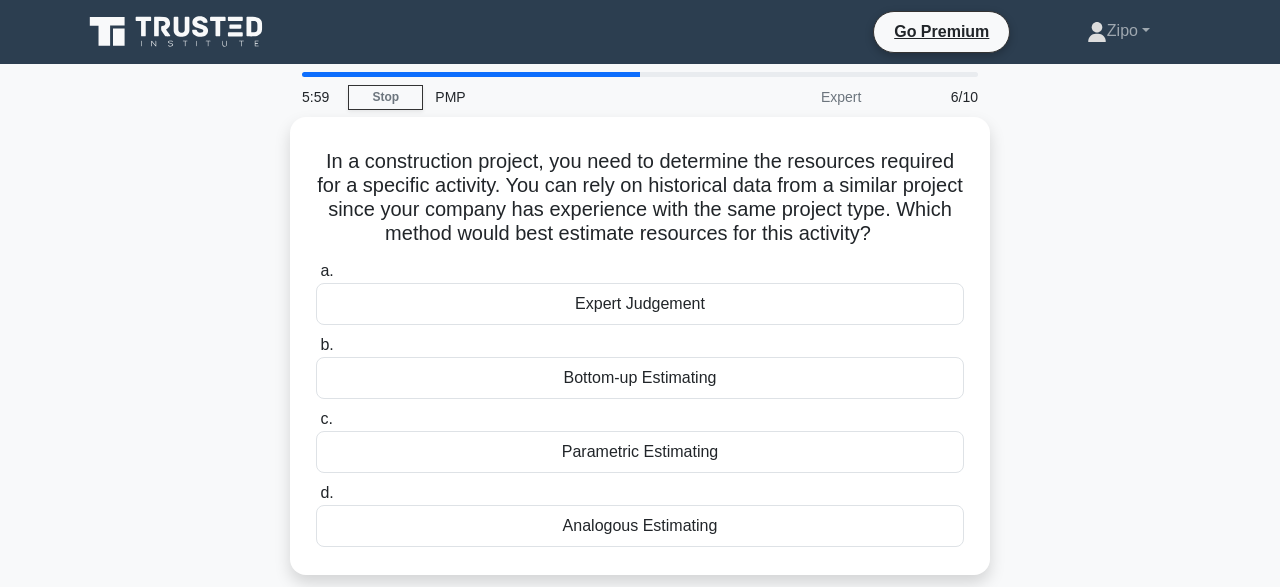 click on "In a construction project, you need to determine the resources required for a specific activity. You can rely on historical data from a similar project since your company has experience with the same project type. Which method would best estimate resources for this activity?
.spinner_0XTQ{transform-origin:center;animation:spinner_y6GP .75s linear infinite}@keyframes spinner_y6GP{100%{transform:rotate(360deg)}}
a.
b. c. d." at bounding box center (640, 358) 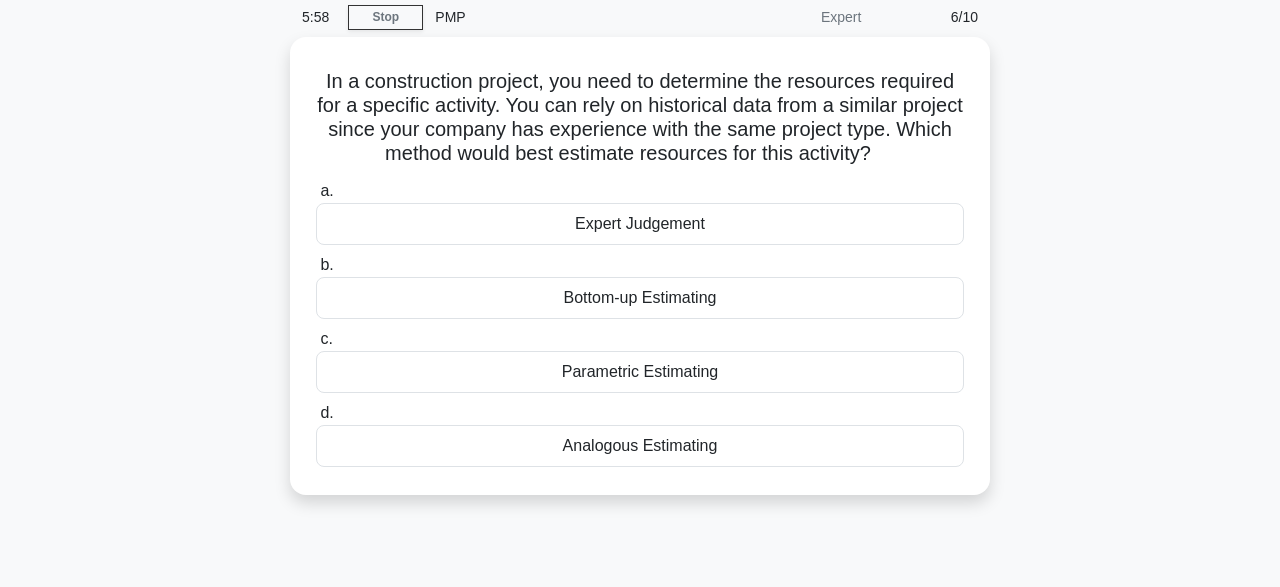 scroll, scrollTop: 91, scrollLeft: 0, axis: vertical 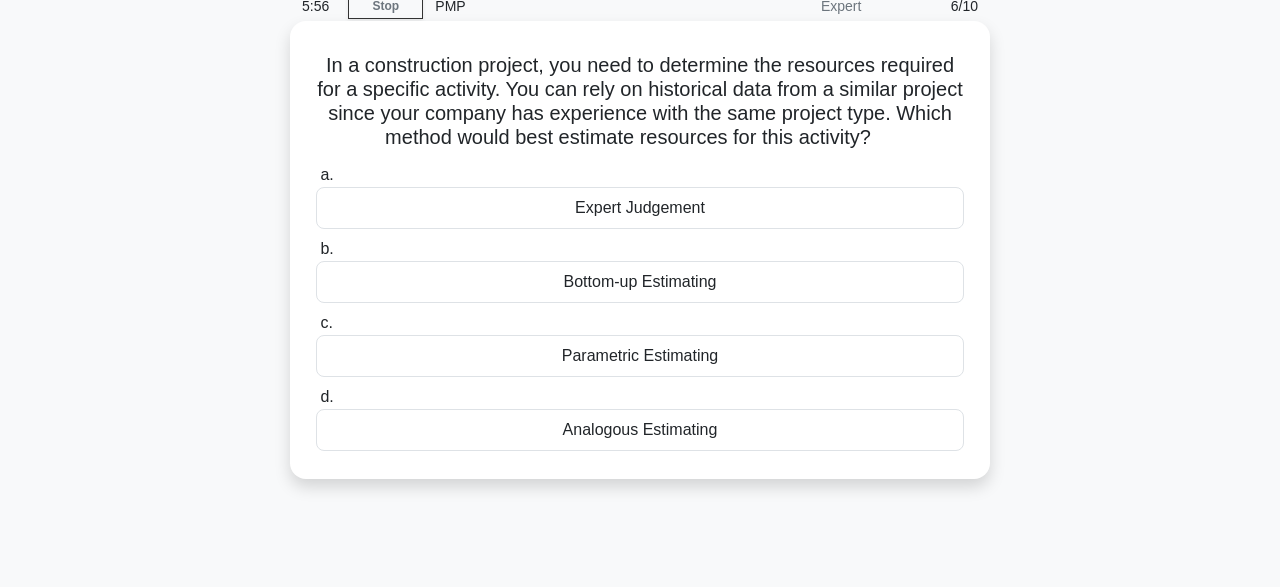click on "Analogous Estimating" at bounding box center (640, 430) 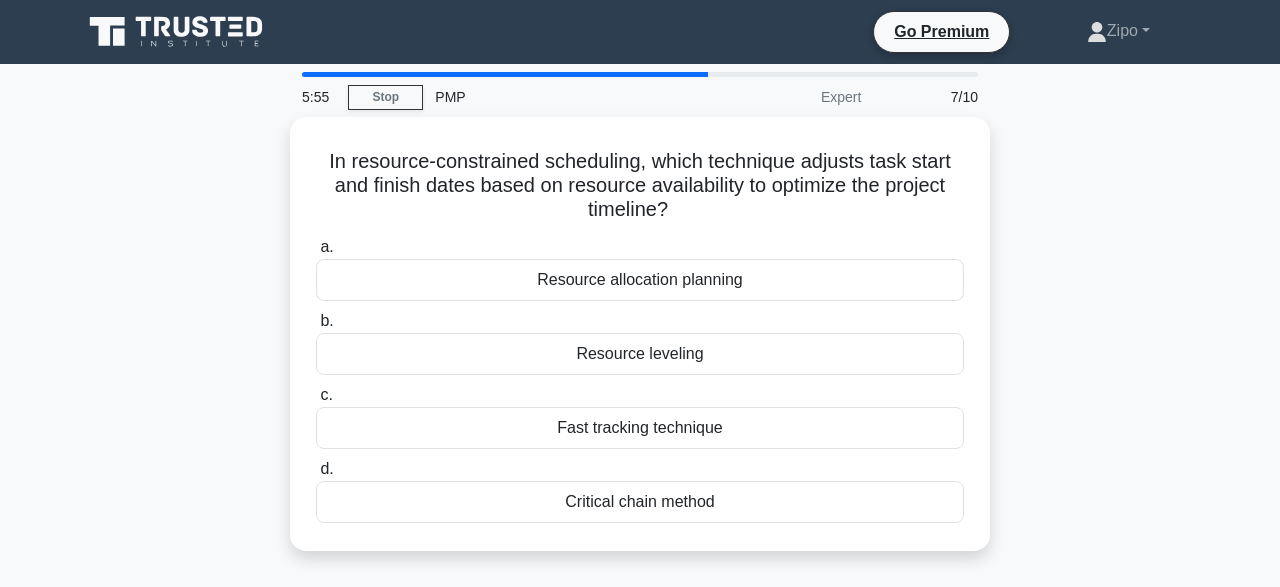 scroll, scrollTop: 0, scrollLeft: 0, axis: both 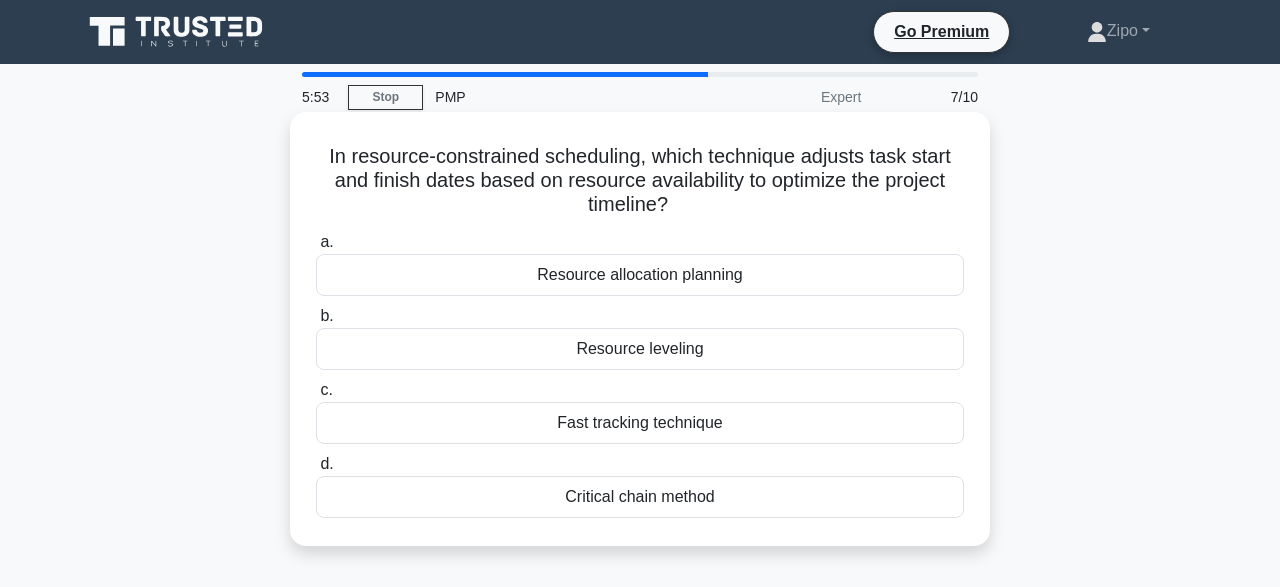 drag, startPoint x: 330, startPoint y: 159, endPoint x: 802, endPoint y: 495, distance: 579.37897 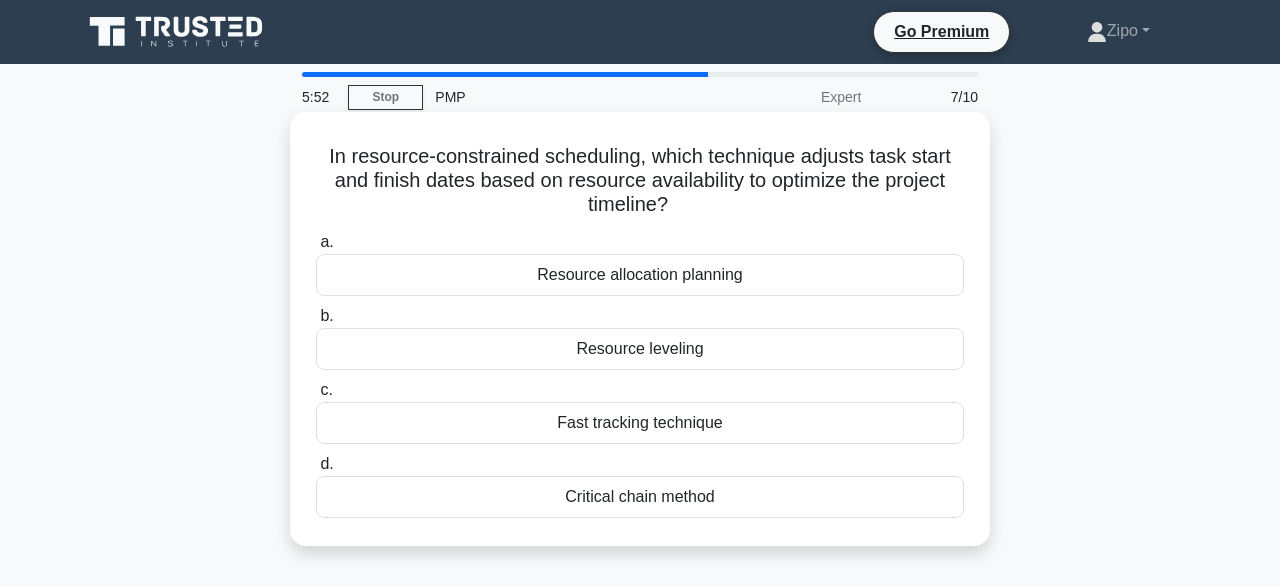 copy on "a.
Resource allocation planning
b.
Resource leveling
c.
Fast tracking technique
d.
Critical chain method" 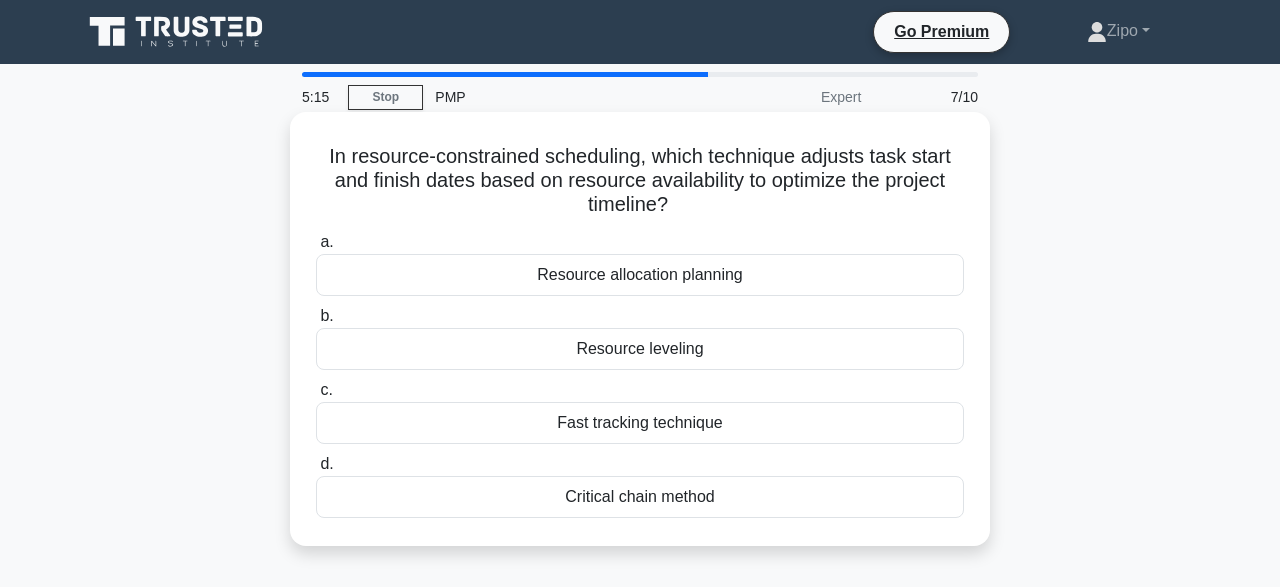 click on "Resource leveling" at bounding box center (640, 349) 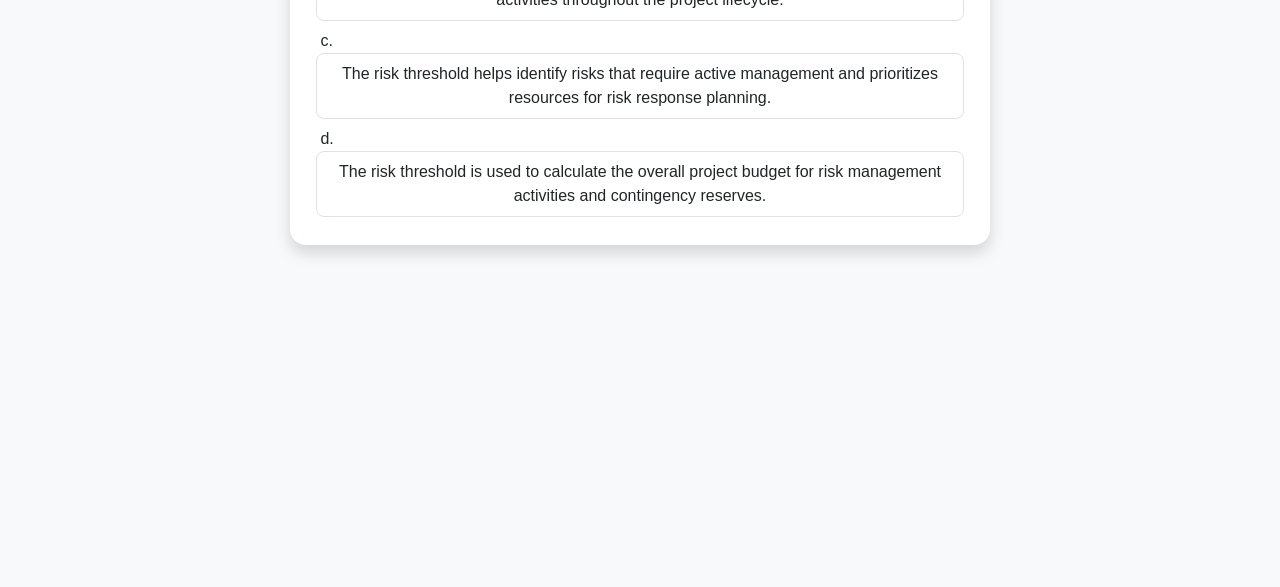 scroll, scrollTop: 493, scrollLeft: 0, axis: vertical 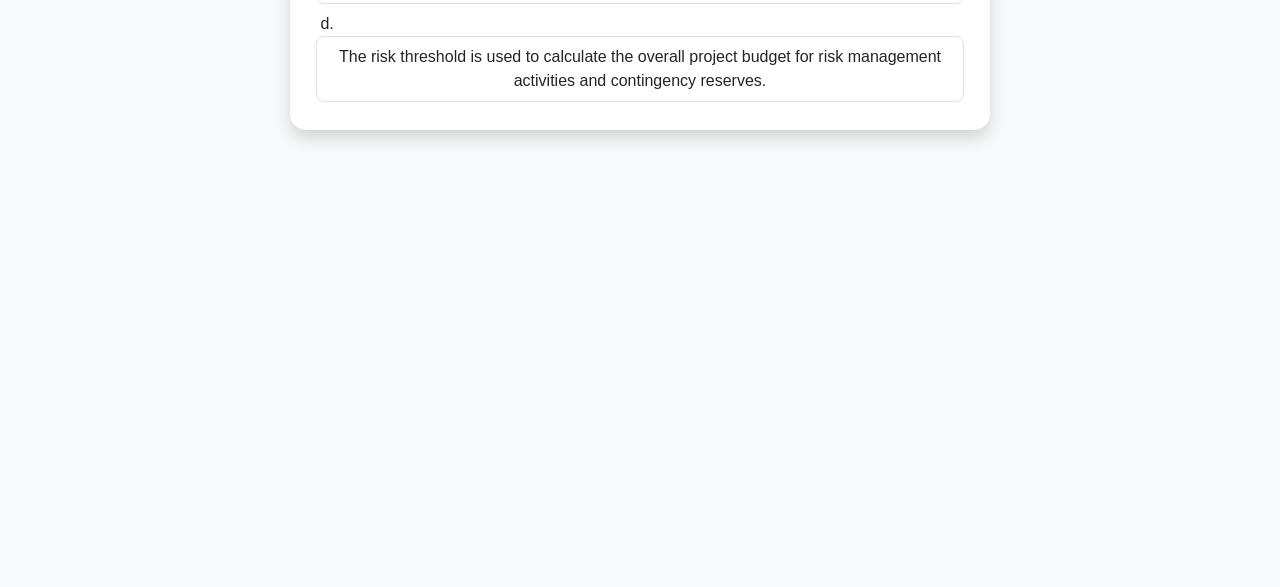 drag, startPoint x: 337, startPoint y: 151, endPoint x: 956, endPoint y: 393, distance: 664.62396 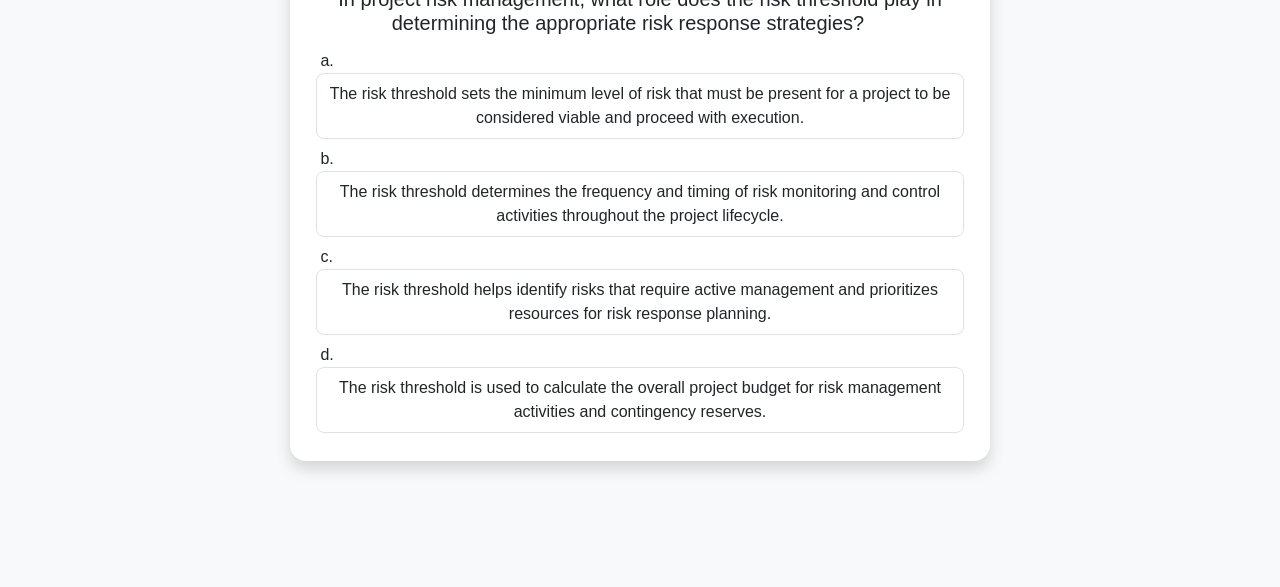 scroll, scrollTop: 164, scrollLeft: 0, axis: vertical 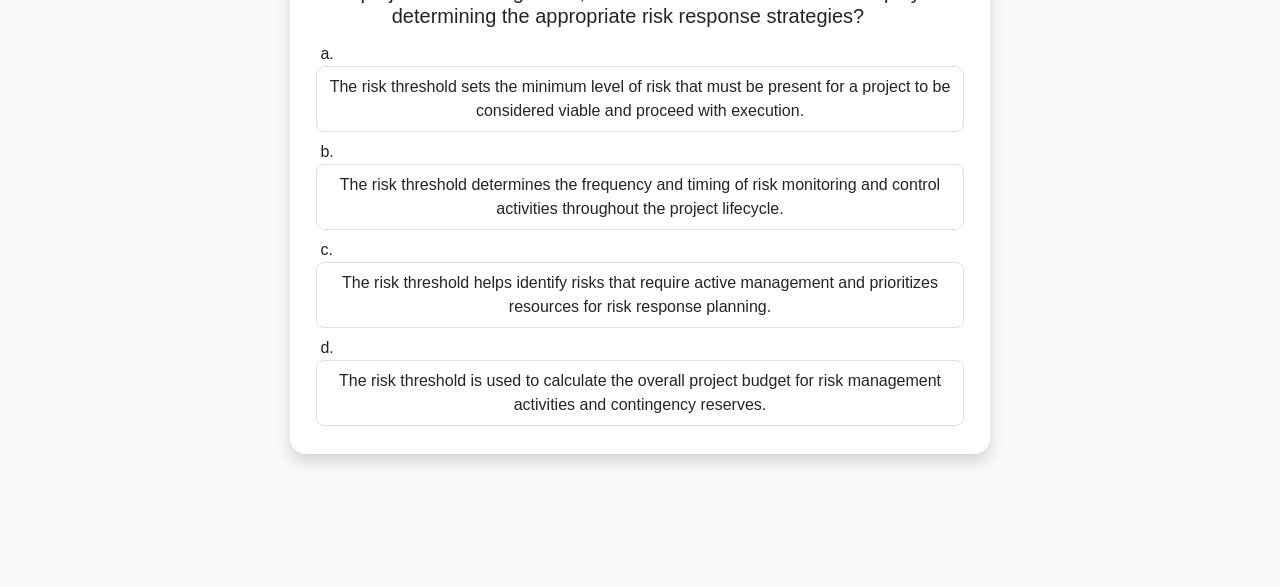 click on "The risk threshold helps identify risks that require active management and prioritizes resources for risk response planning." at bounding box center (640, 295) 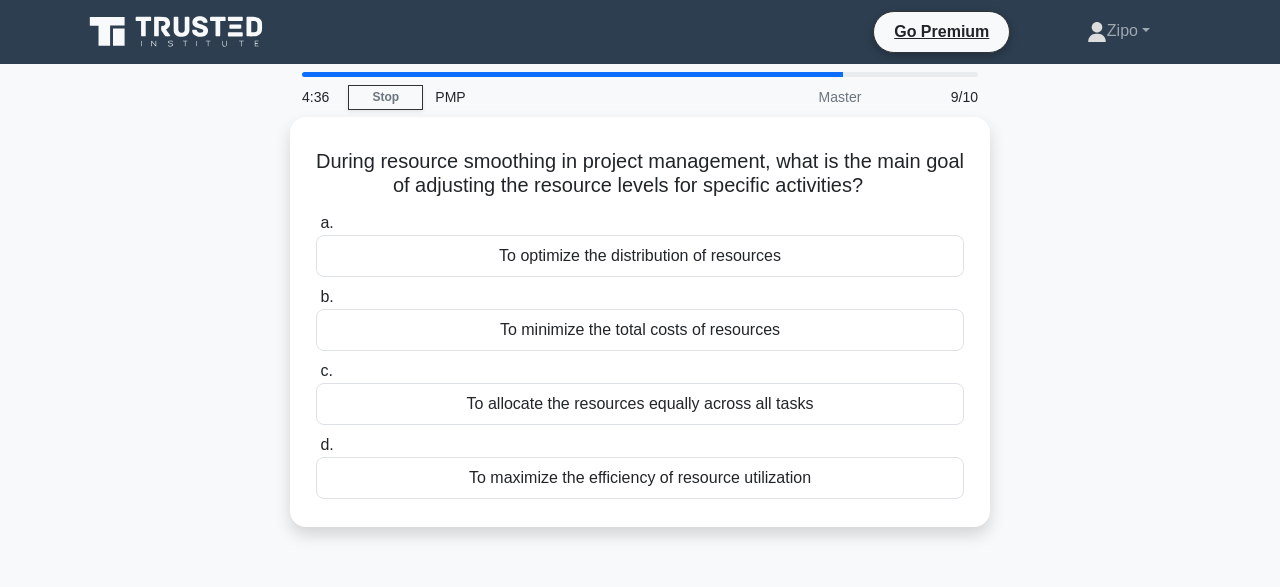scroll, scrollTop: 0, scrollLeft: 0, axis: both 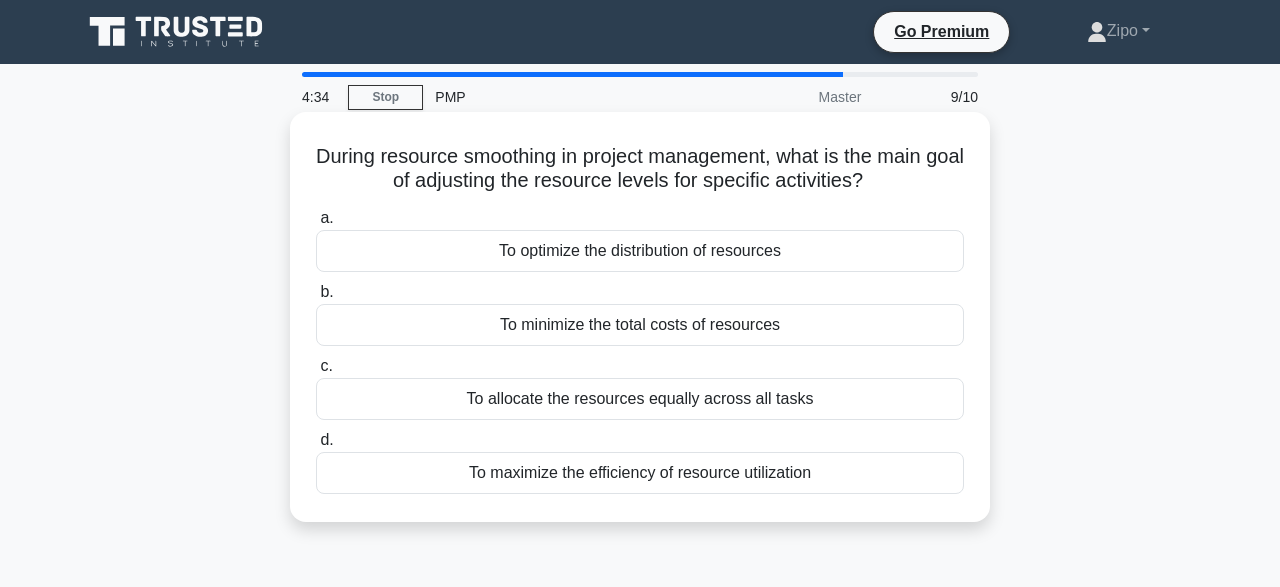 drag, startPoint x: 318, startPoint y: 151, endPoint x: 817, endPoint y: 471, distance: 592.79083 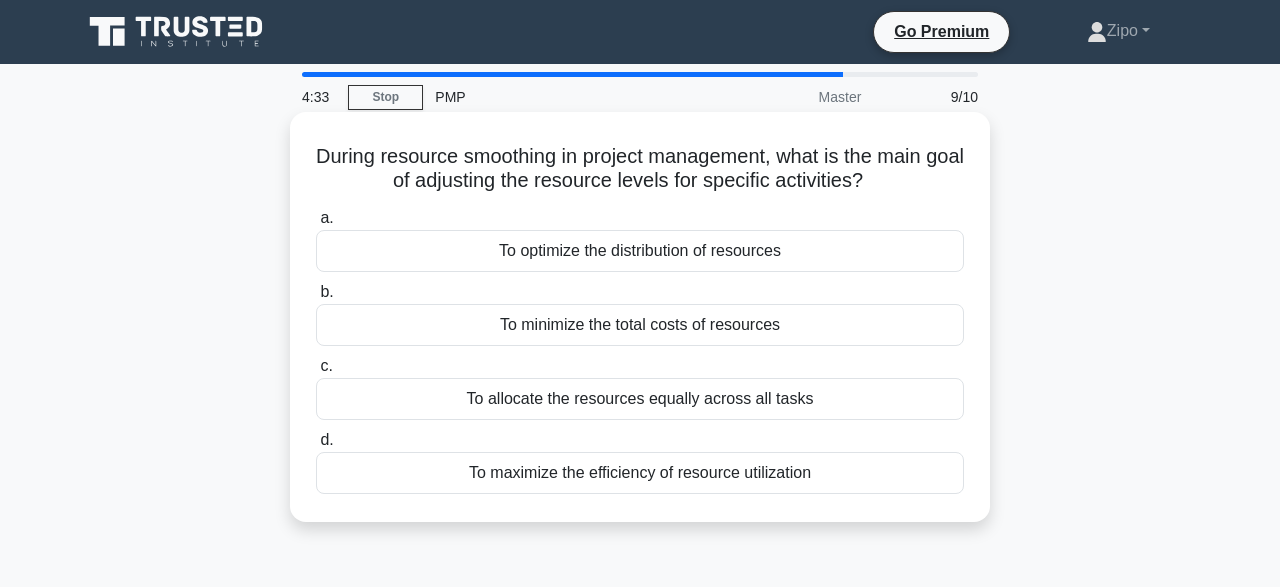 copy on "a.
To optimize the distribution of resources
b.
To minimize the total costs of resources
c.
To allocate the resources equally across all tasks
d.
To maximize the efficiency of resource utilization" 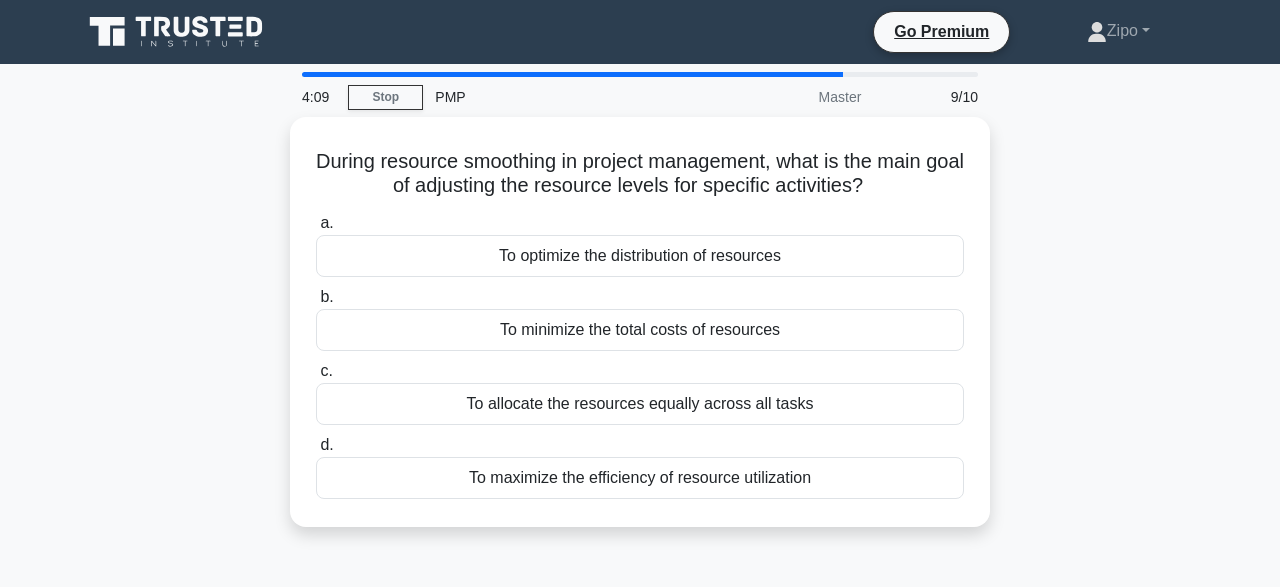 click on "During resource smoothing in project management, what is the main goal of adjusting the resource levels for specific activities?
.spinner_0XTQ{transform-origin:center;animation:spinner_y6GP .75s linear infinite}@keyframes spinner_y6GP{100%{transform:rotate(360deg)}}
a.
To optimize the distribution of resources
b." at bounding box center [640, 334] 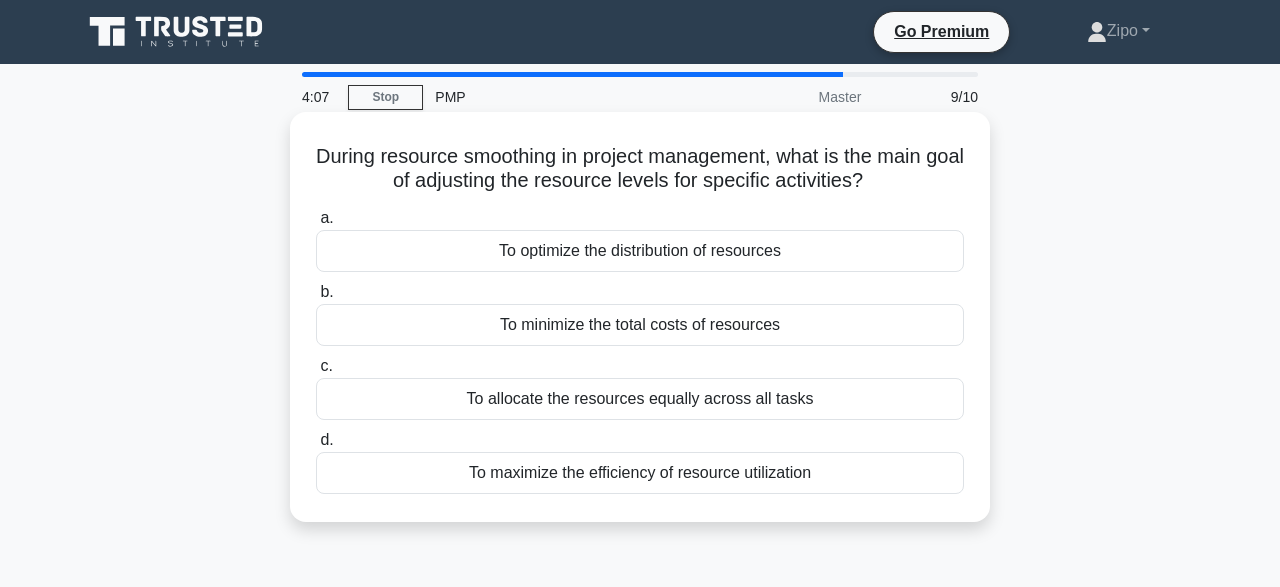 click on "To optimize the distribution of resources" at bounding box center [640, 251] 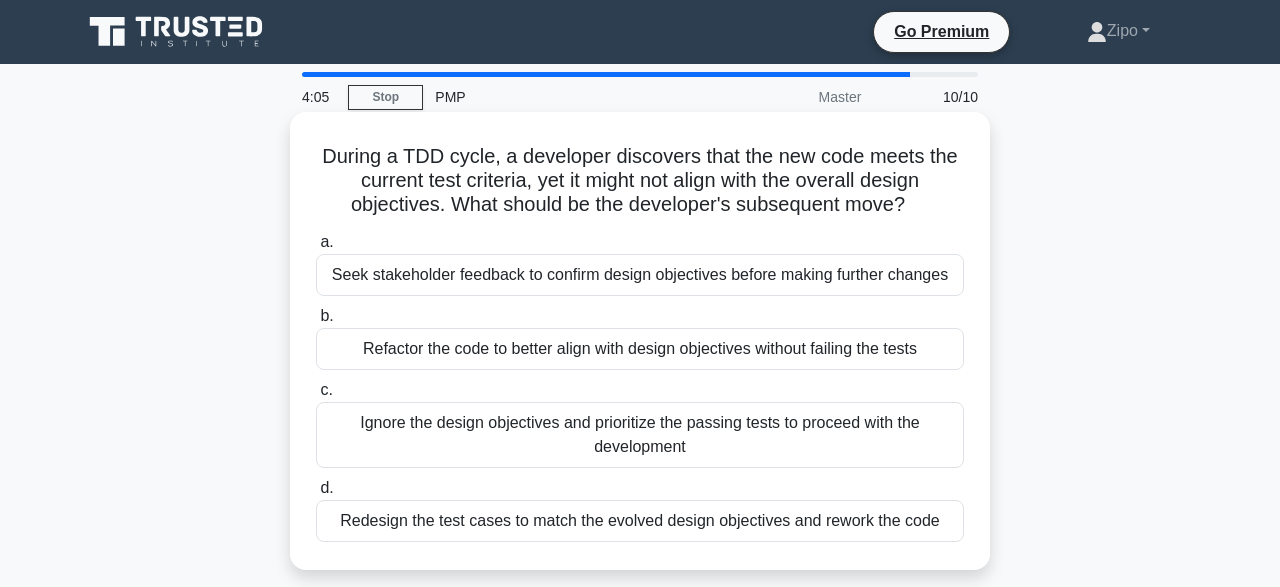 click on "During a TDD cycle, a developer discovers that the new code meets the current test criteria, yet it might not align with the overall design objectives. What should be the developer's subsequent move?
.spinner_0XTQ{transform-origin:center;animation:spinner_y6GP .75s linear infinite}@keyframes spinner_y6GP{100%{transform:rotate(360deg)}}" at bounding box center [640, 181] 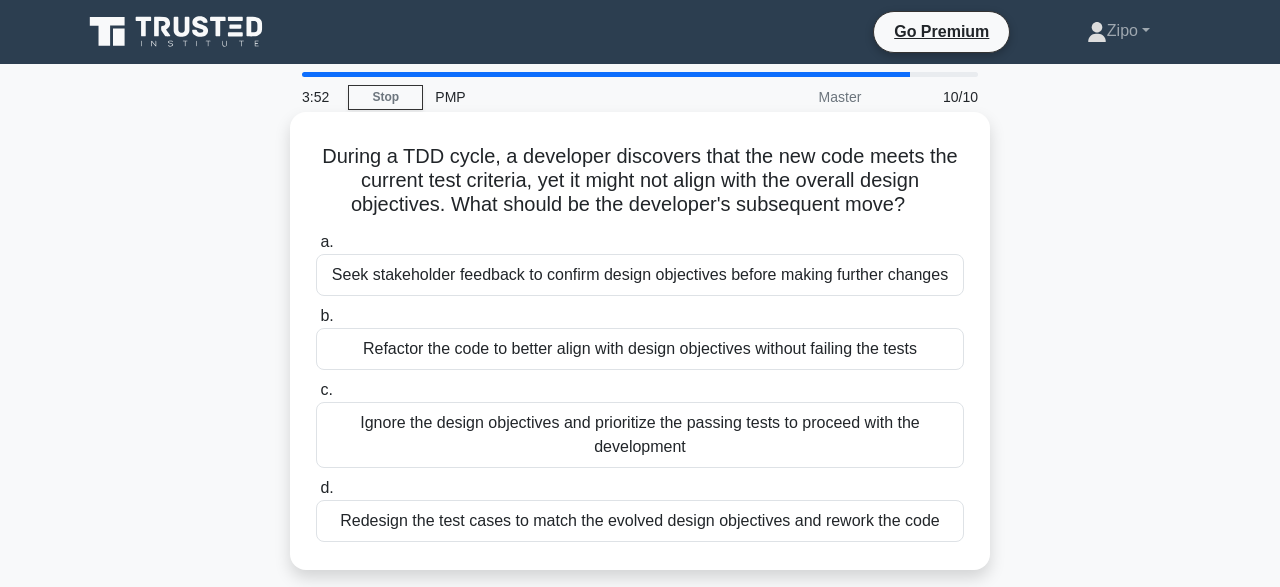 drag, startPoint x: 324, startPoint y: 149, endPoint x: 950, endPoint y: 515, distance: 725.14276 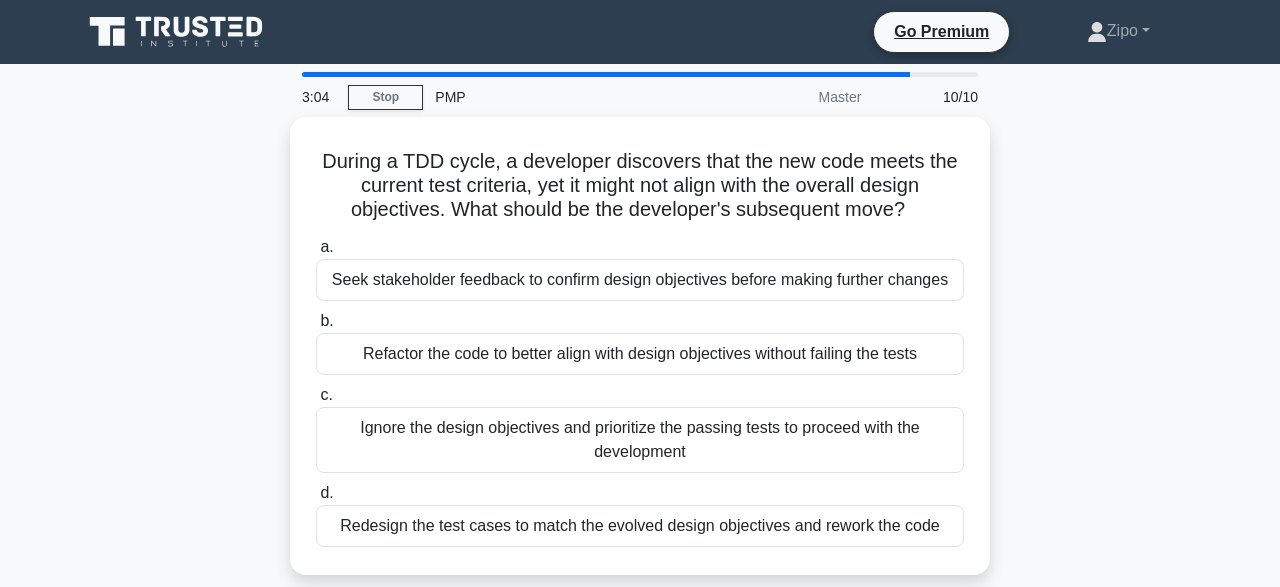 click on "During a TDD cycle, a developer discovers that the new code meets the current test criteria, yet it might not align with the overall design objectives. What should be the developer's subsequent move?
.spinner_0XTQ{transform-origin:center;animation:spinner_y6GP .75s linear infinite}@keyframes spinner_y6GP{100%{transform:rotate(360deg)}}
a.
b.
c." at bounding box center [640, 358] 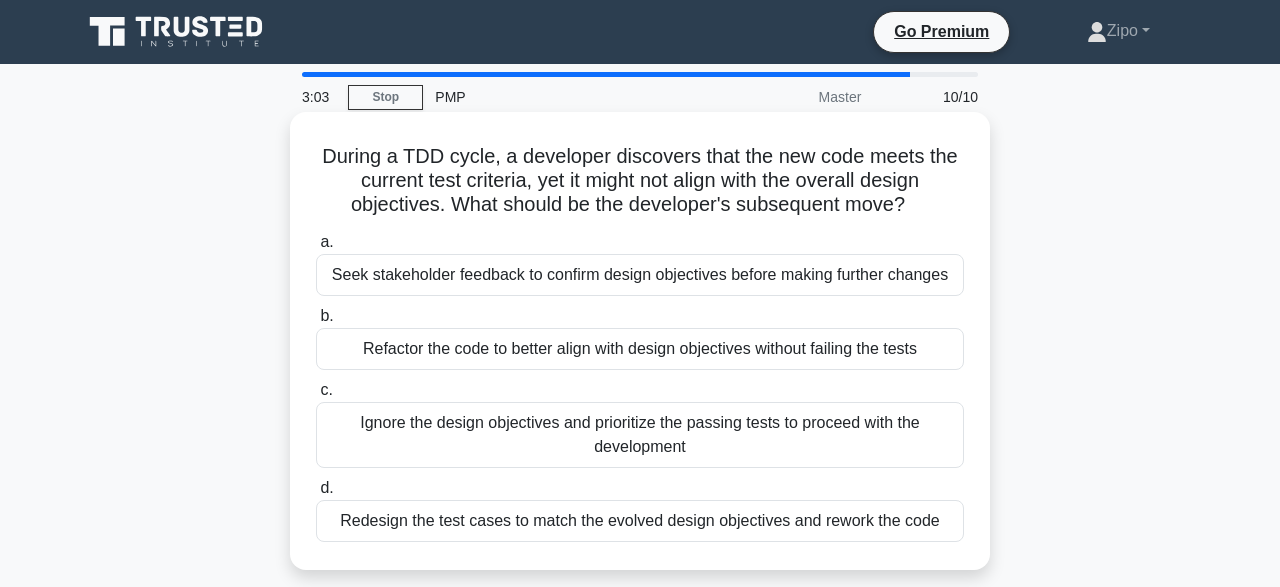 click on "Seek stakeholder feedback to confirm design objectives before making further changes" at bounding box center (640, 275) 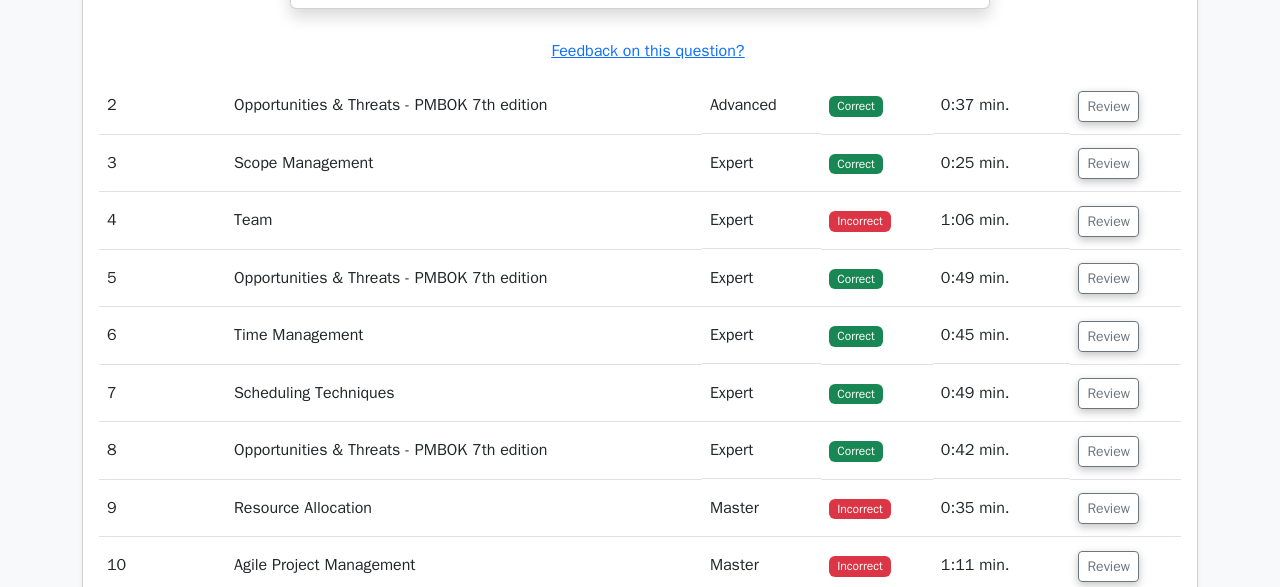 scroll, scrollTop: 2713, scrollLeft: 0, axis: vertical 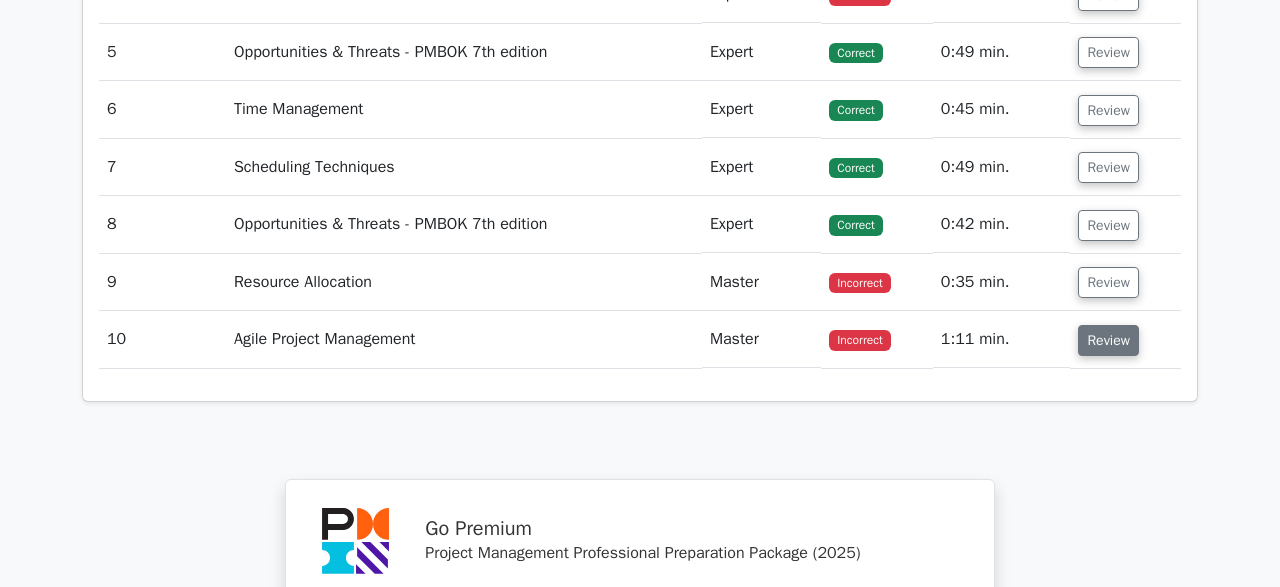 click on "Review" at bounding box center (1108, 340) 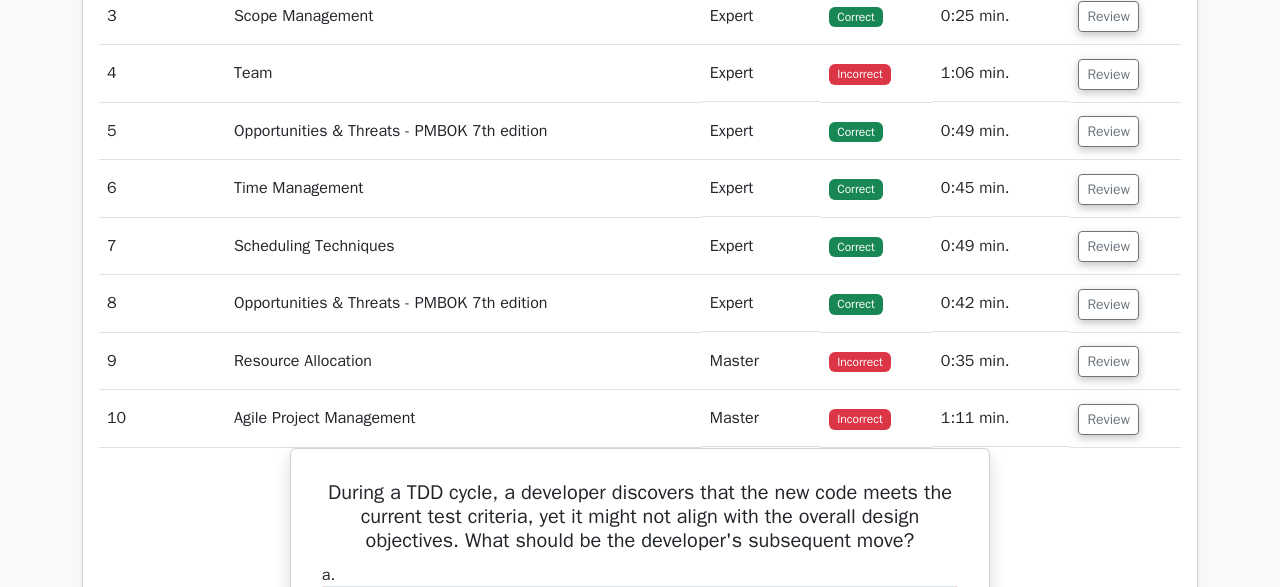 scroll, scrollTop: 2635, scrollLeft: 0, axis: vertical 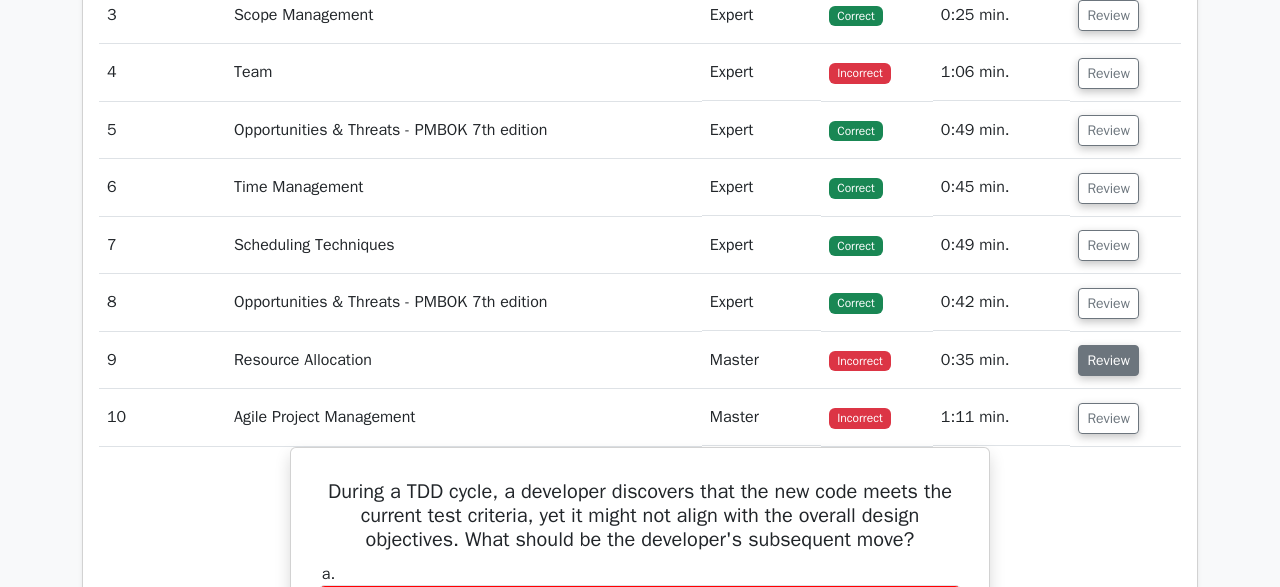 click on "Review" at bounding box center (1108, 360) 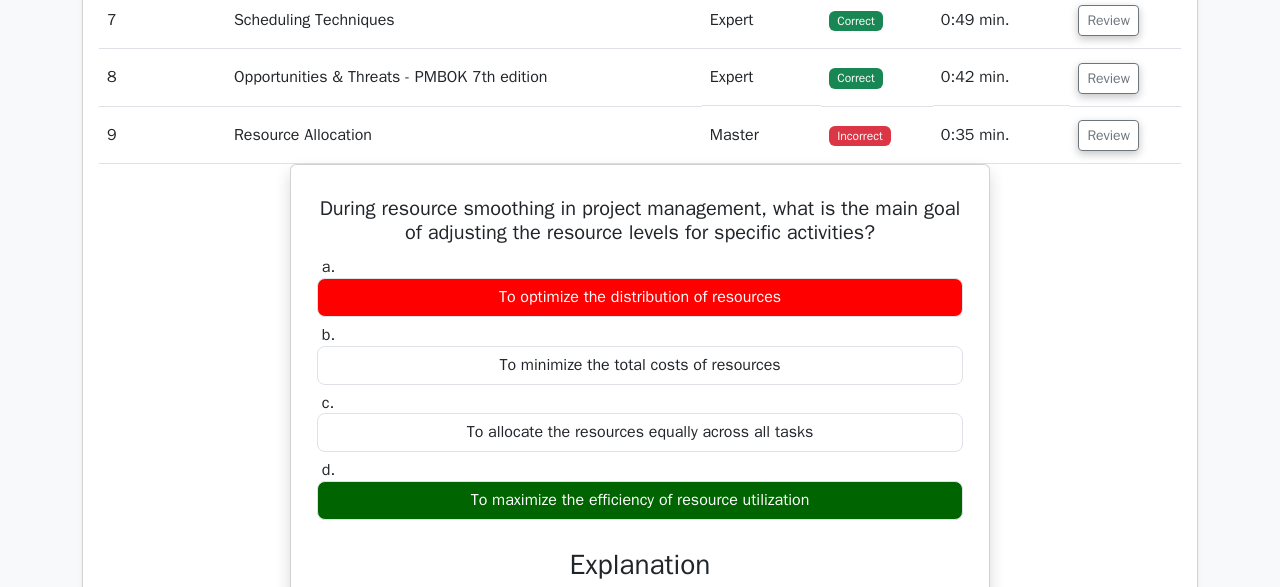 scroll, scrollTop: 2866, scrollLeft: 0, axis: vertical 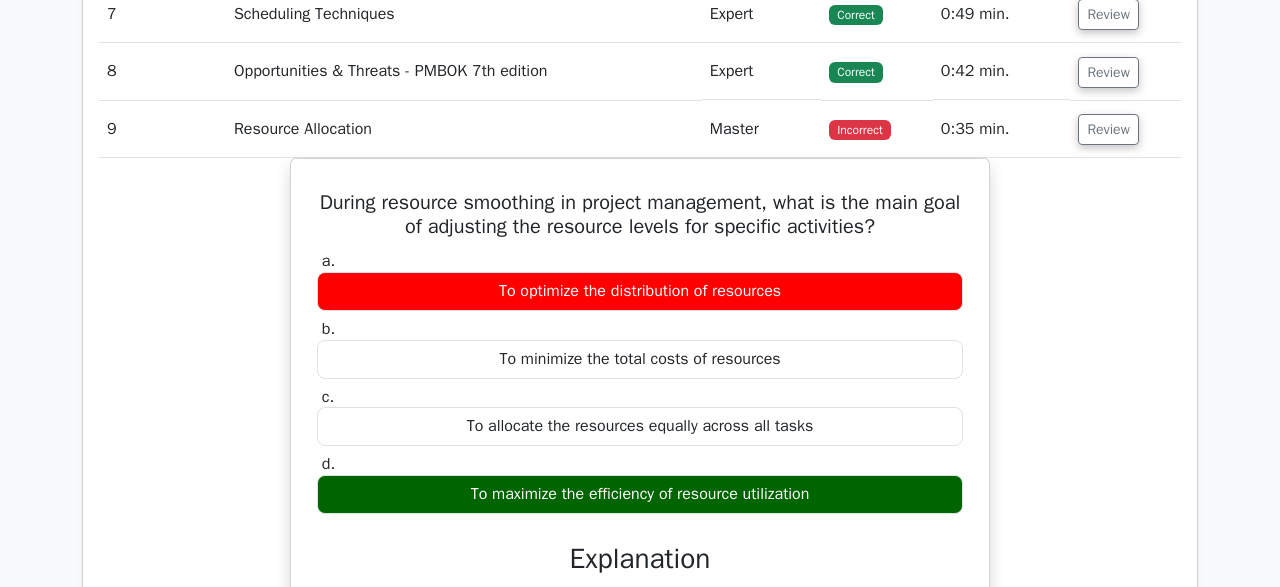 type 